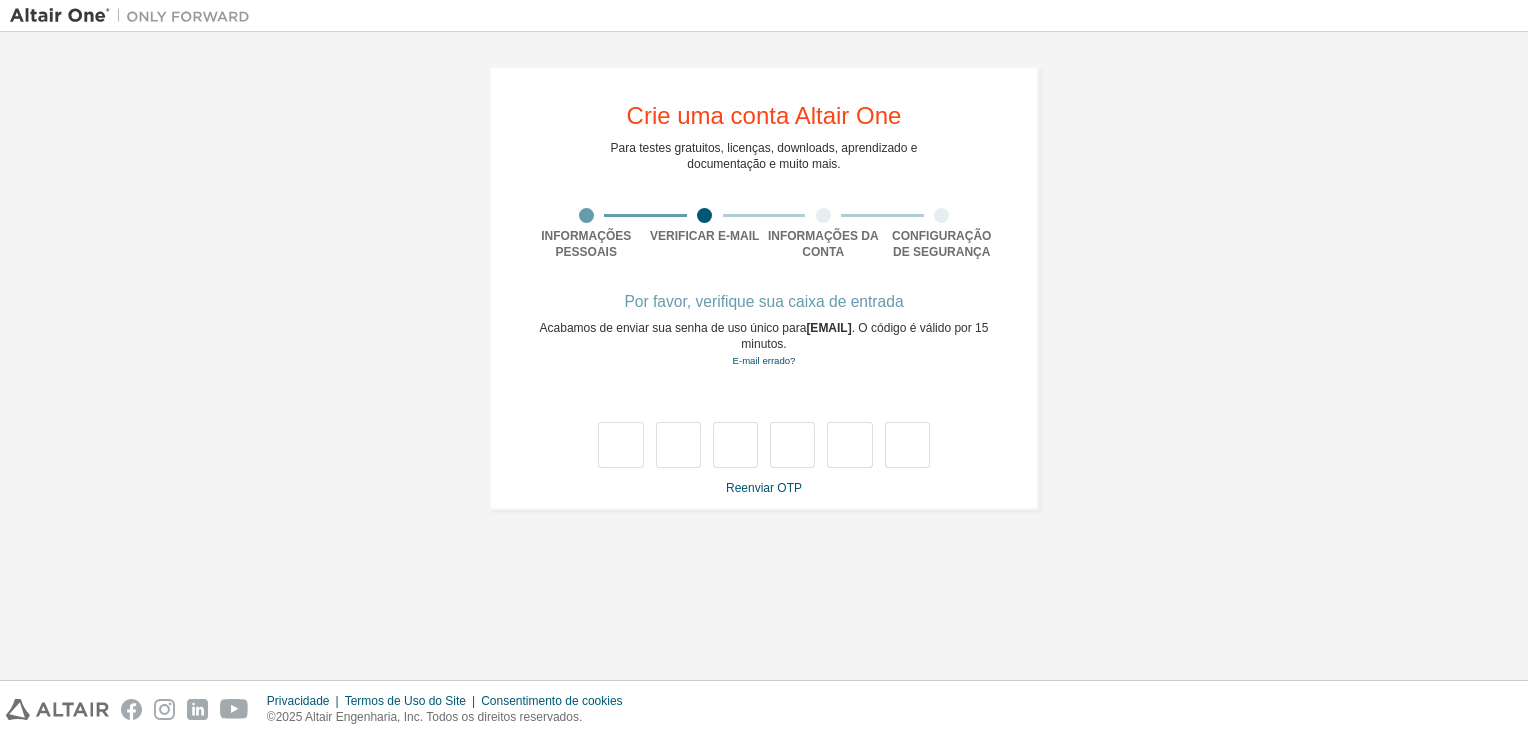 scroll, scrollTop: 0, scrollLeft: 0, axis: both 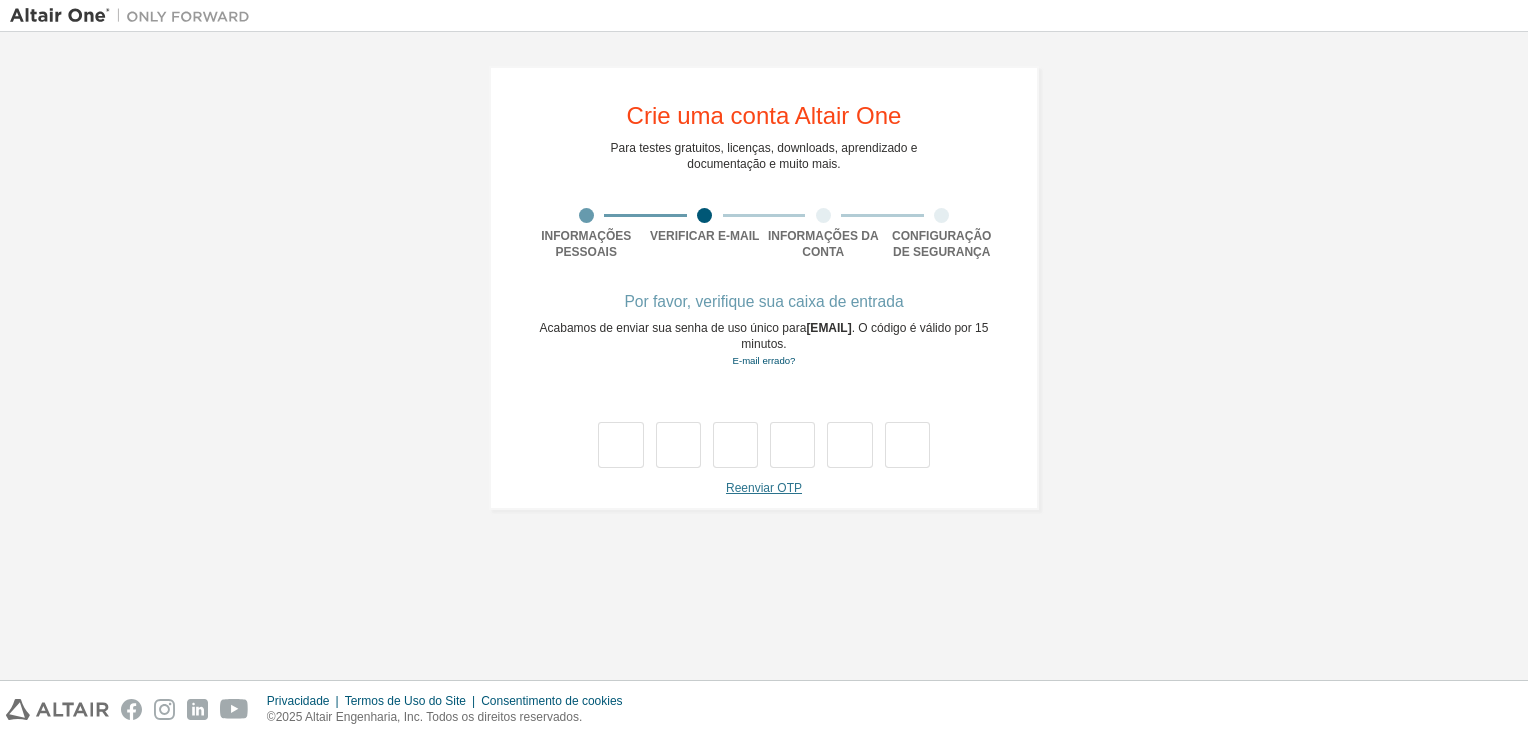 click on "Reenviar OTP" at bounding box center (764, 488) 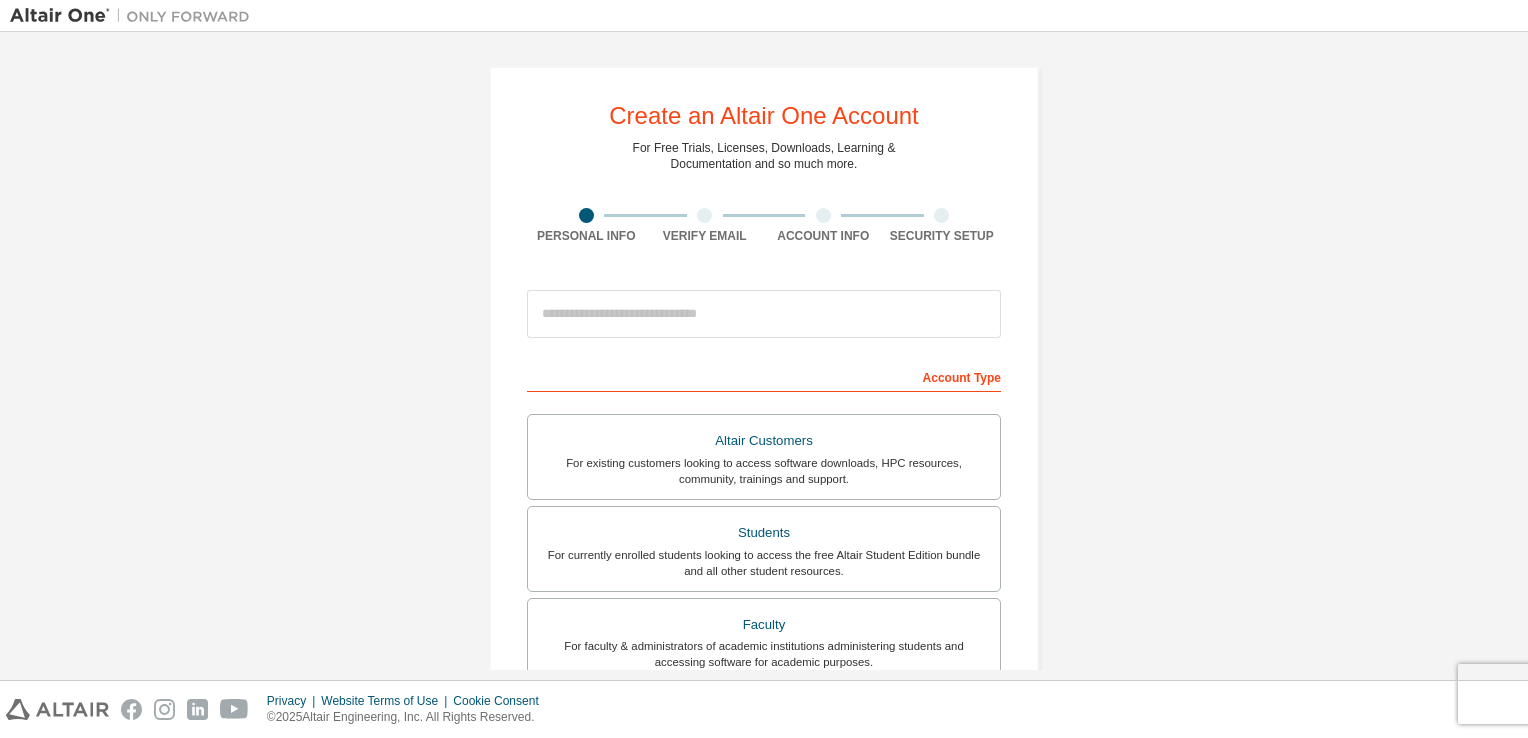 scroll, scrollTop: 0, scrollLeft: 0, axis: both 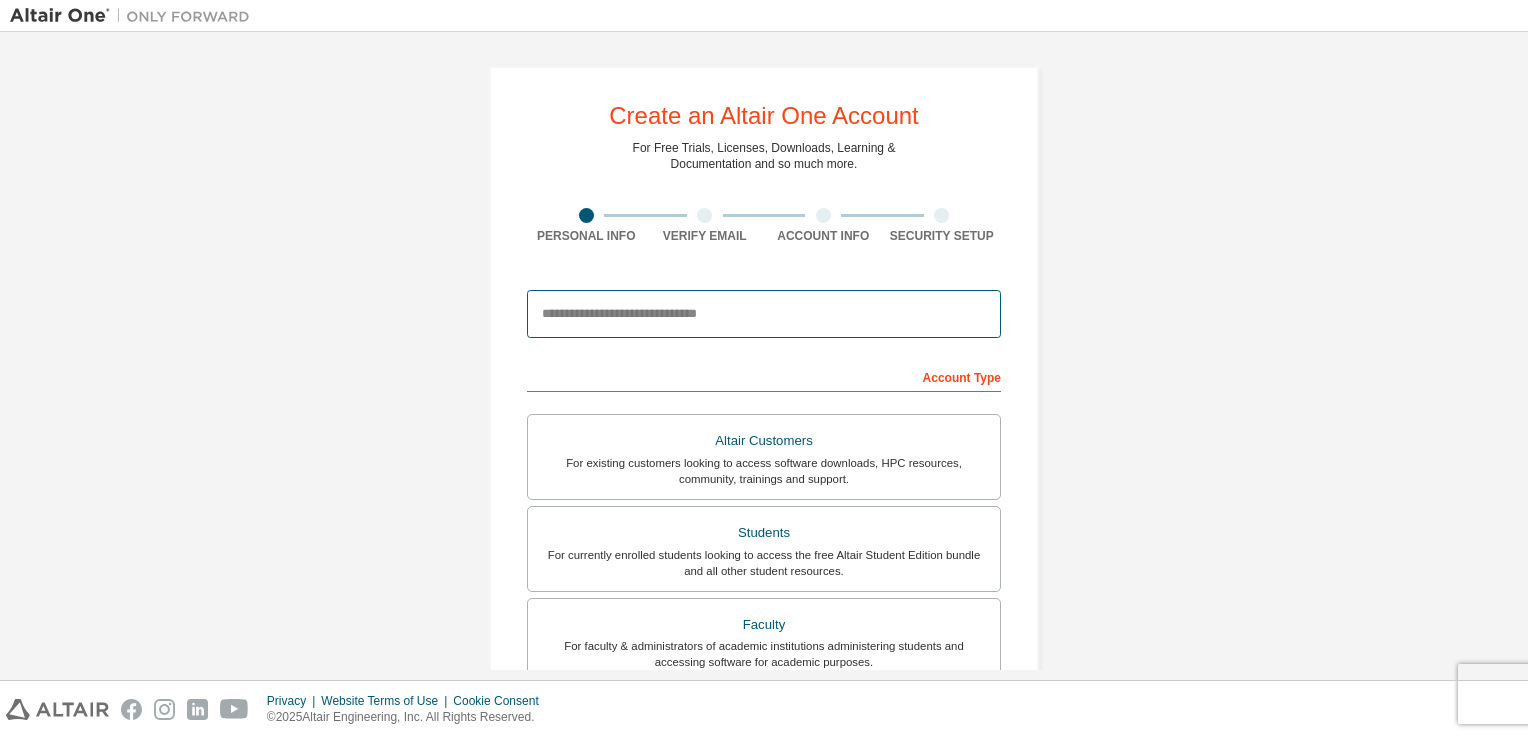 click at bounding box center (764, 314) 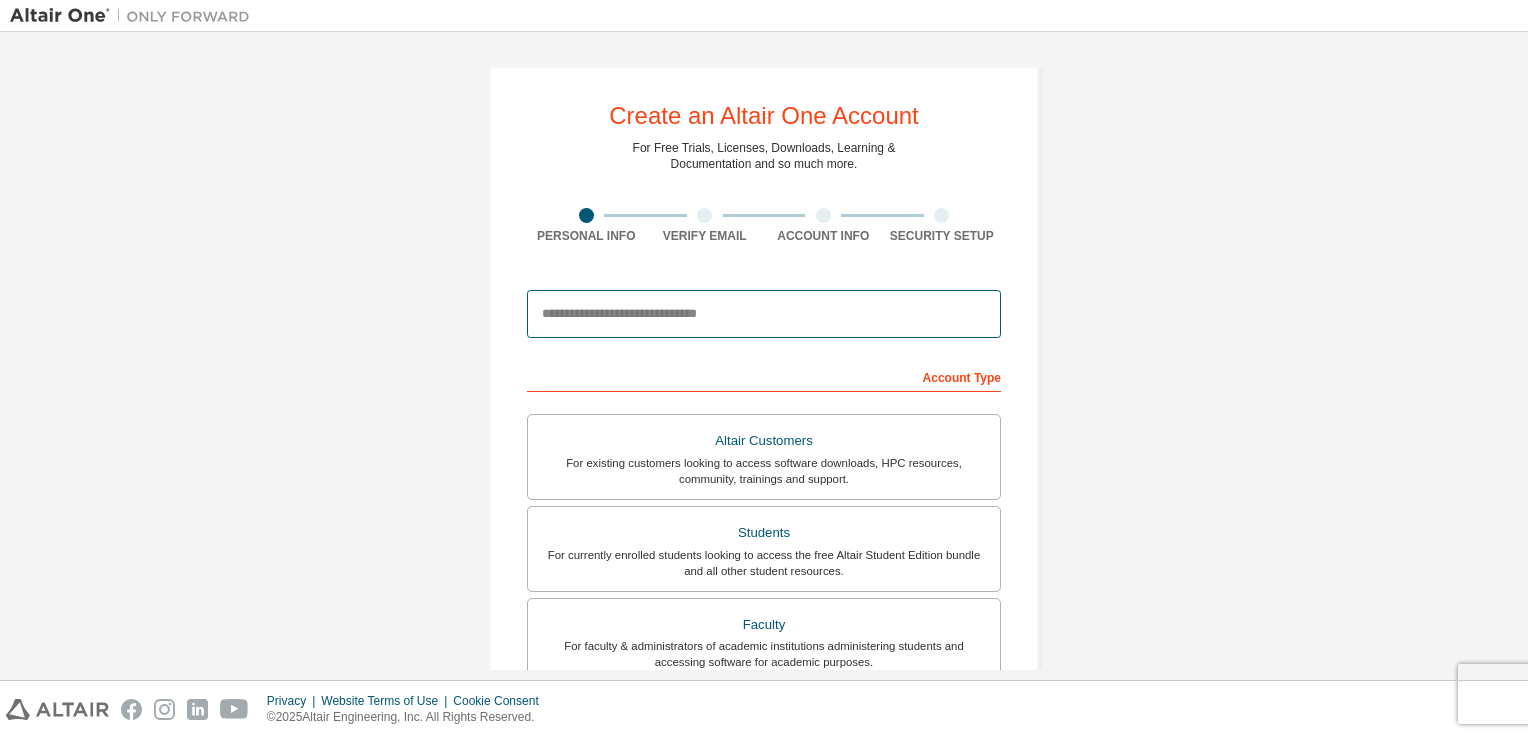 type on "**********" 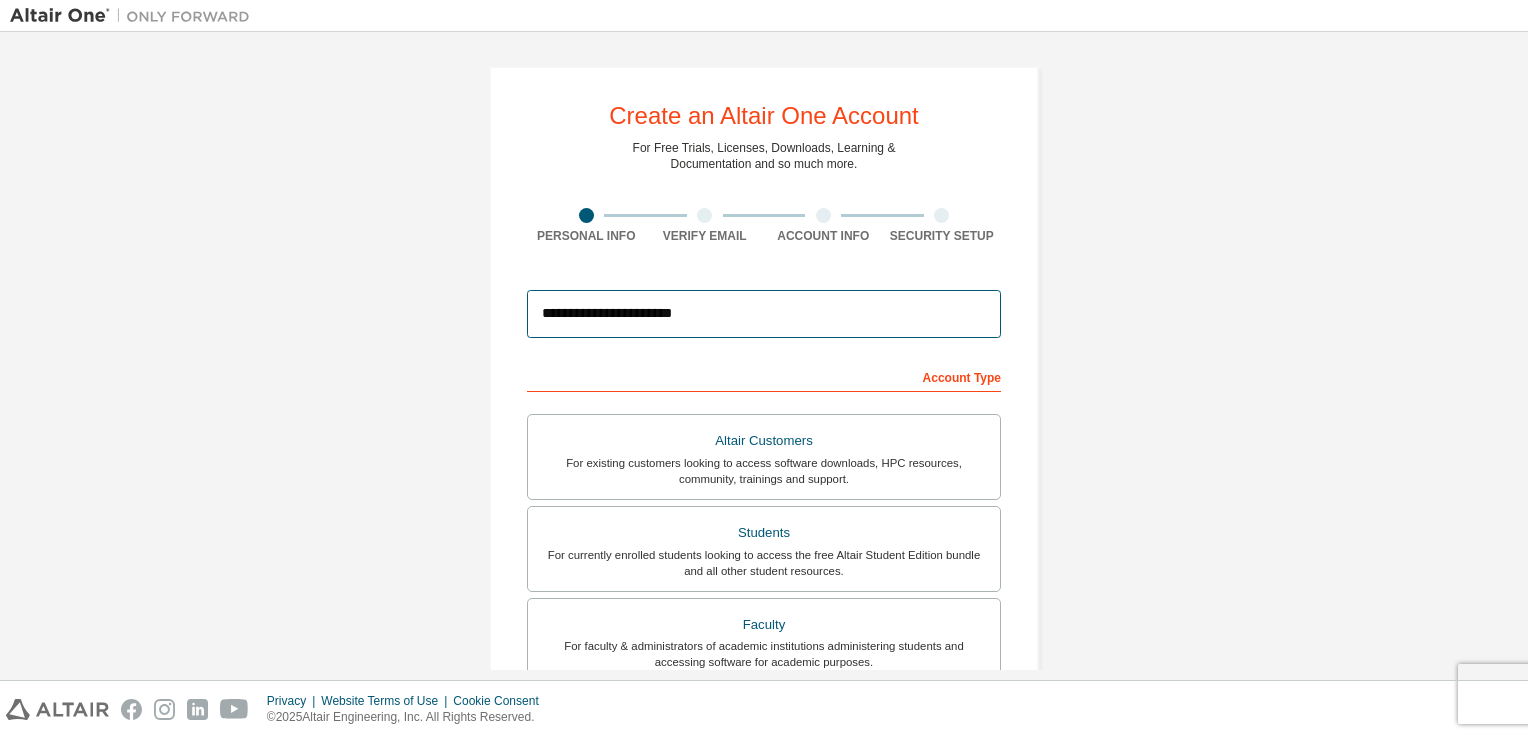 type on "**********" 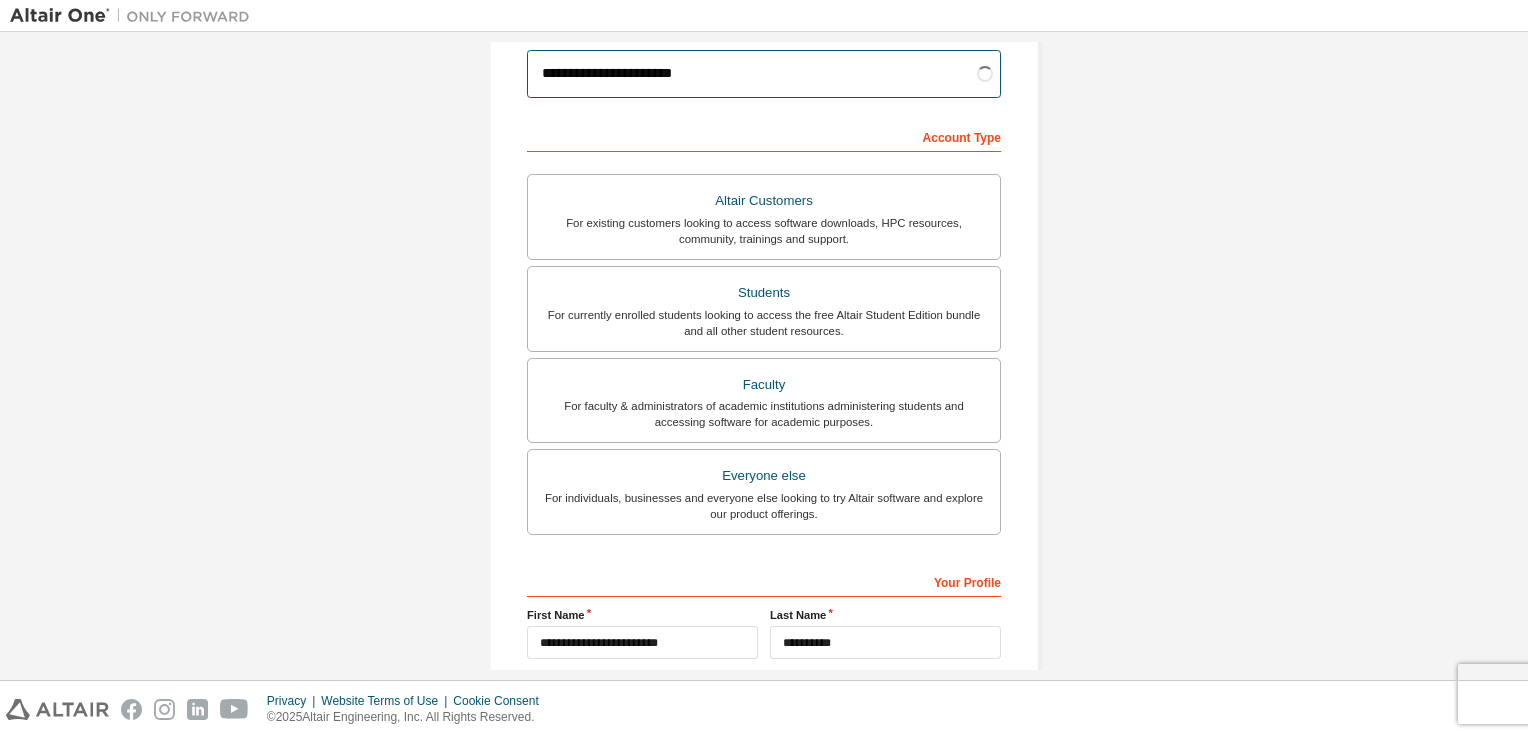 scroll, scrollTop: 200, scrollLeft: 0, axis: vertical 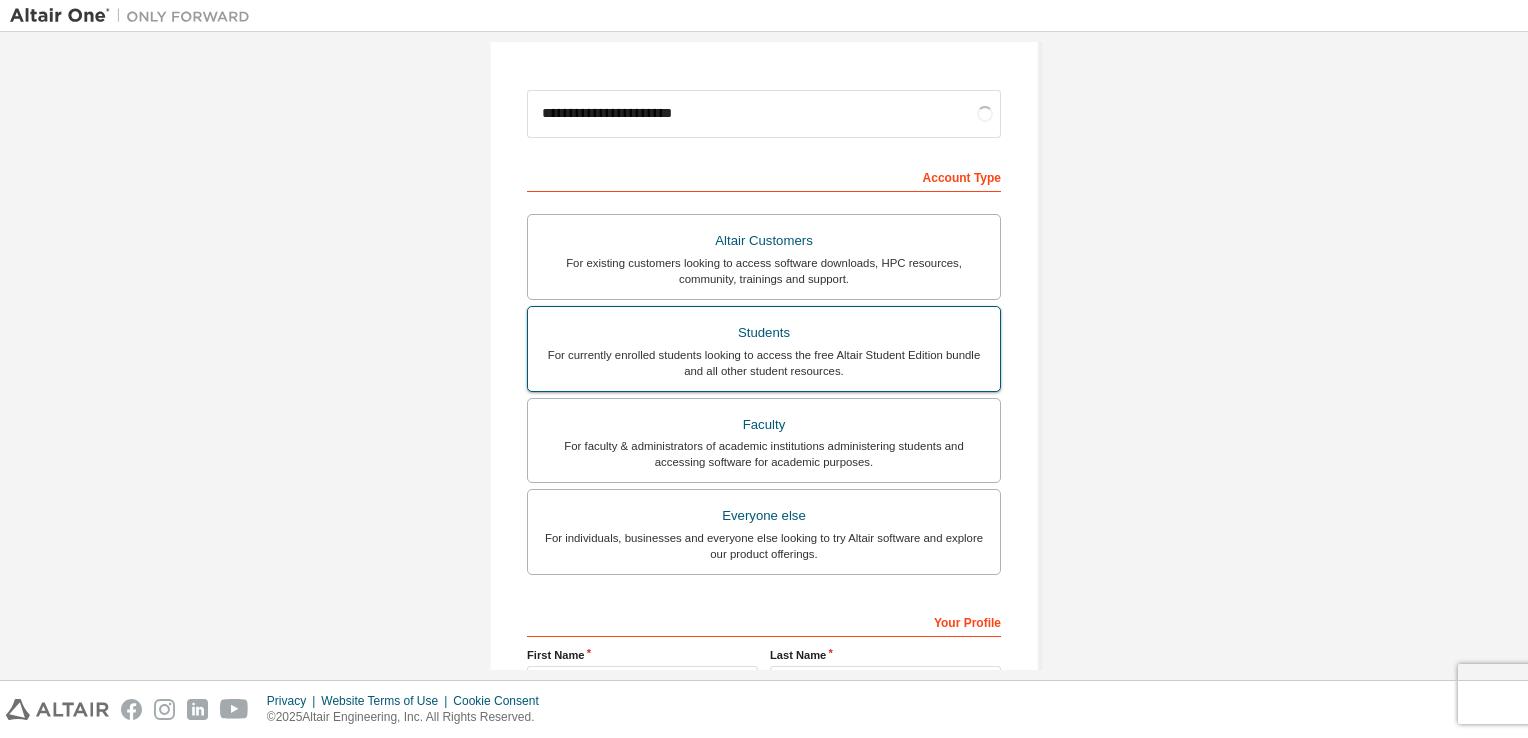 click on "For currently enrolled students looking to access the free Altair Student Edition bundle and all other student resources." at bounding box center (764, 363) 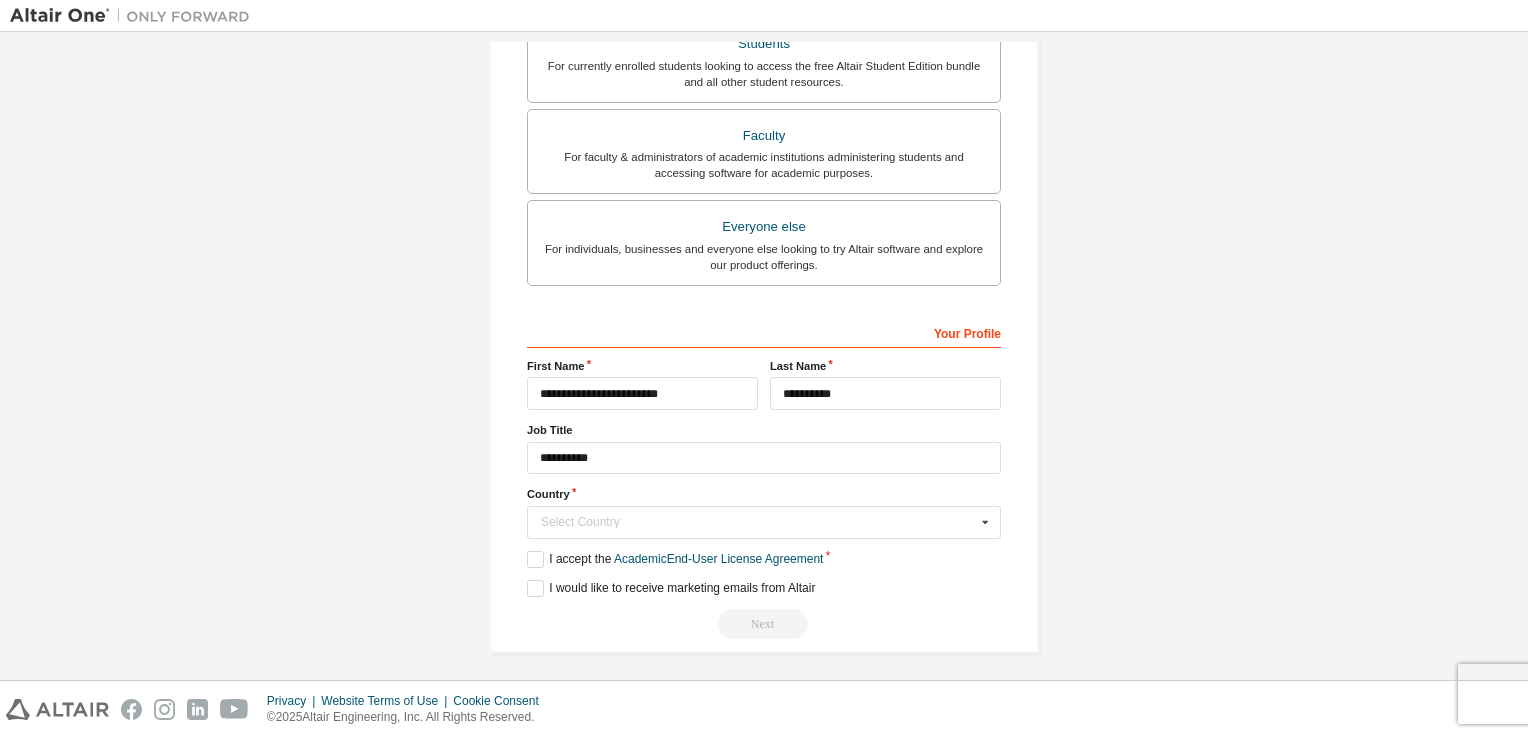 scroll, scrollTop: 490, scrollLeft: 0, axis: vertical 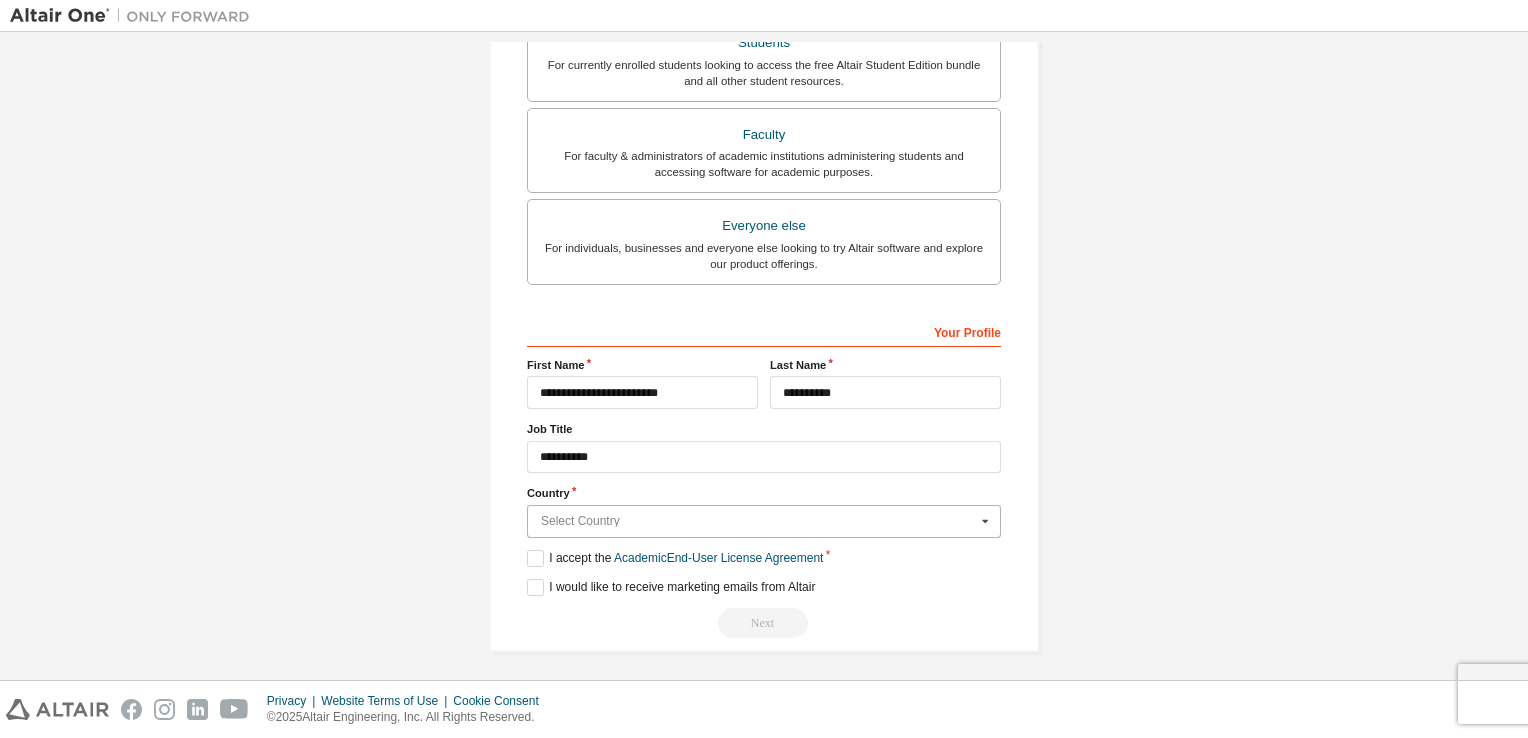 click at bounding box center [765, 521] 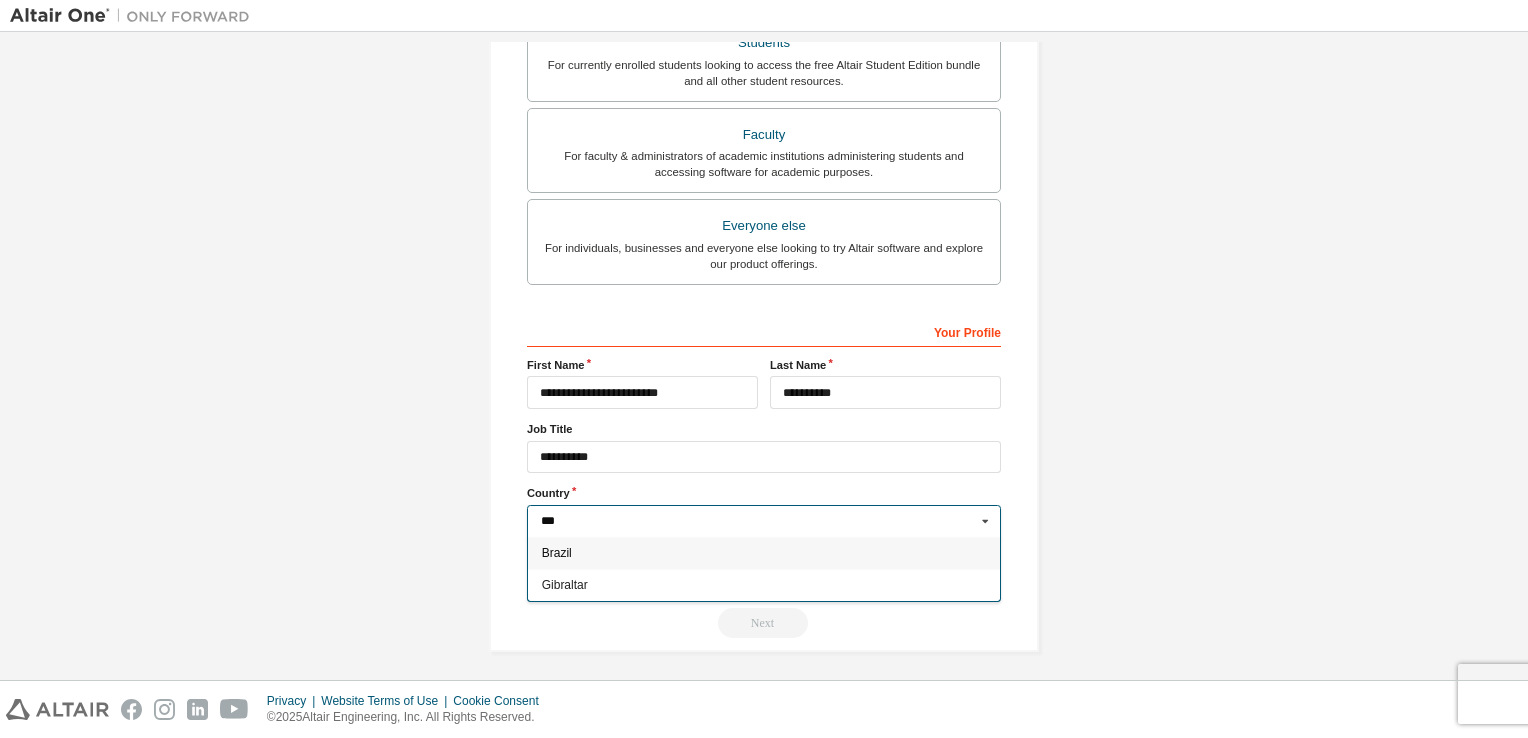 type on "***" 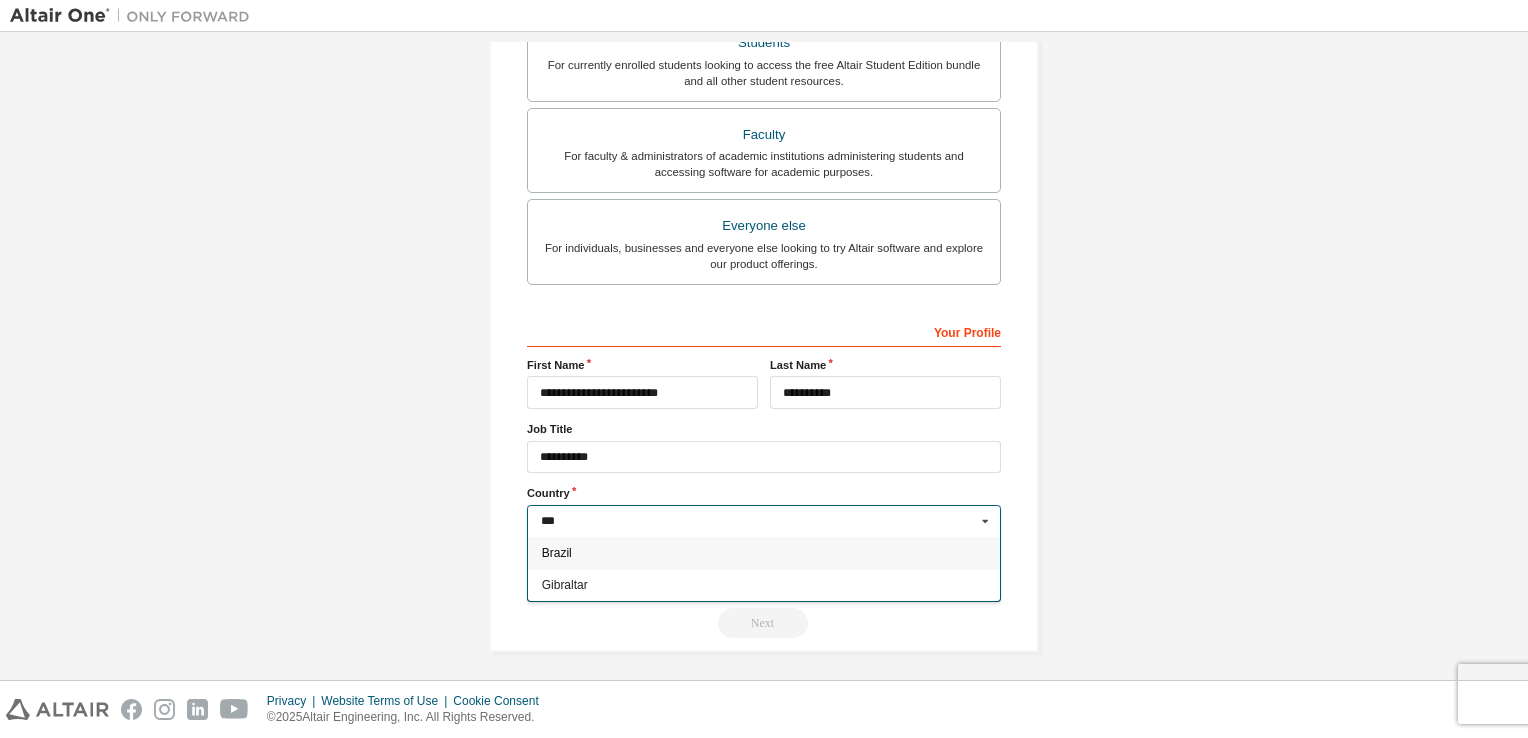 click on "Brazil" at bounding box center [764, 553] 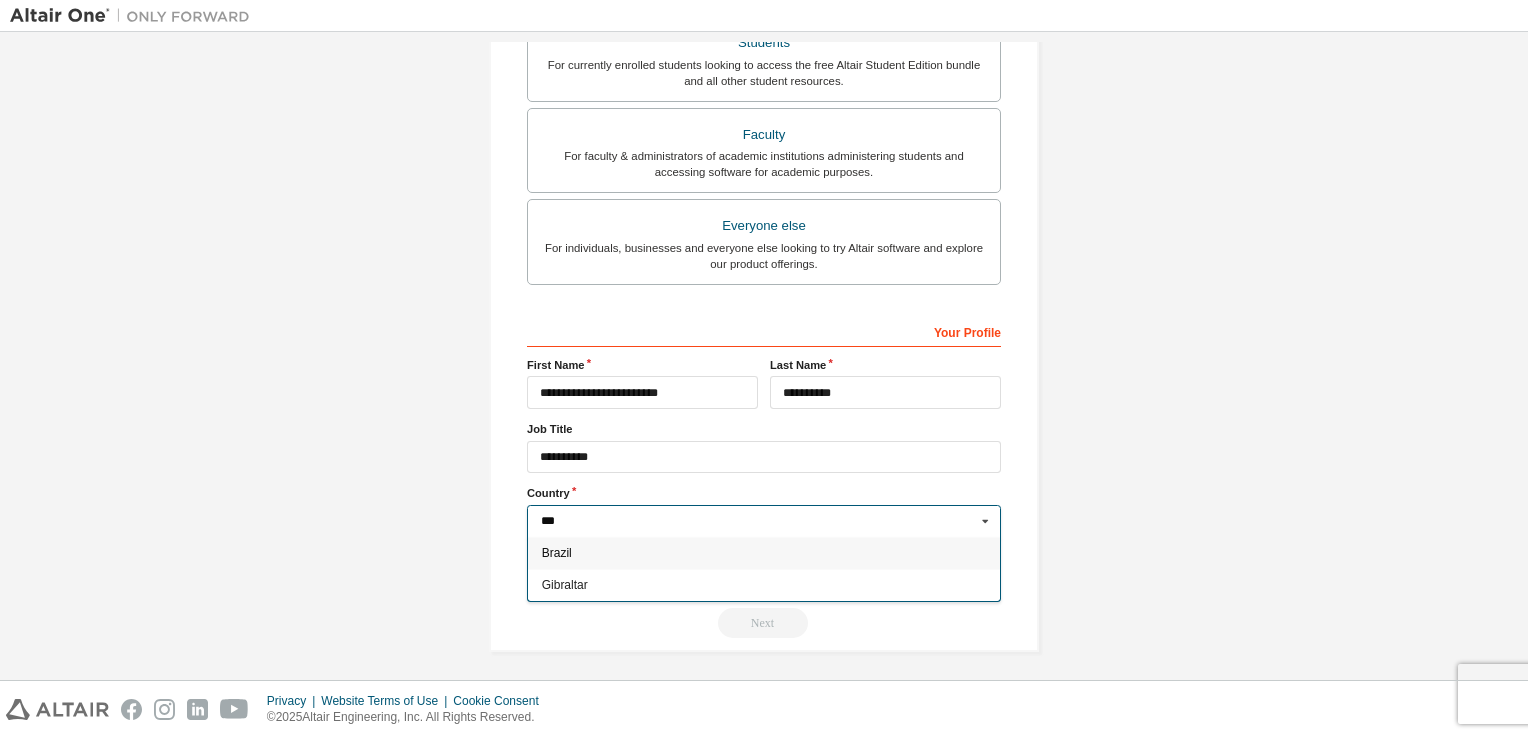 type on "***" 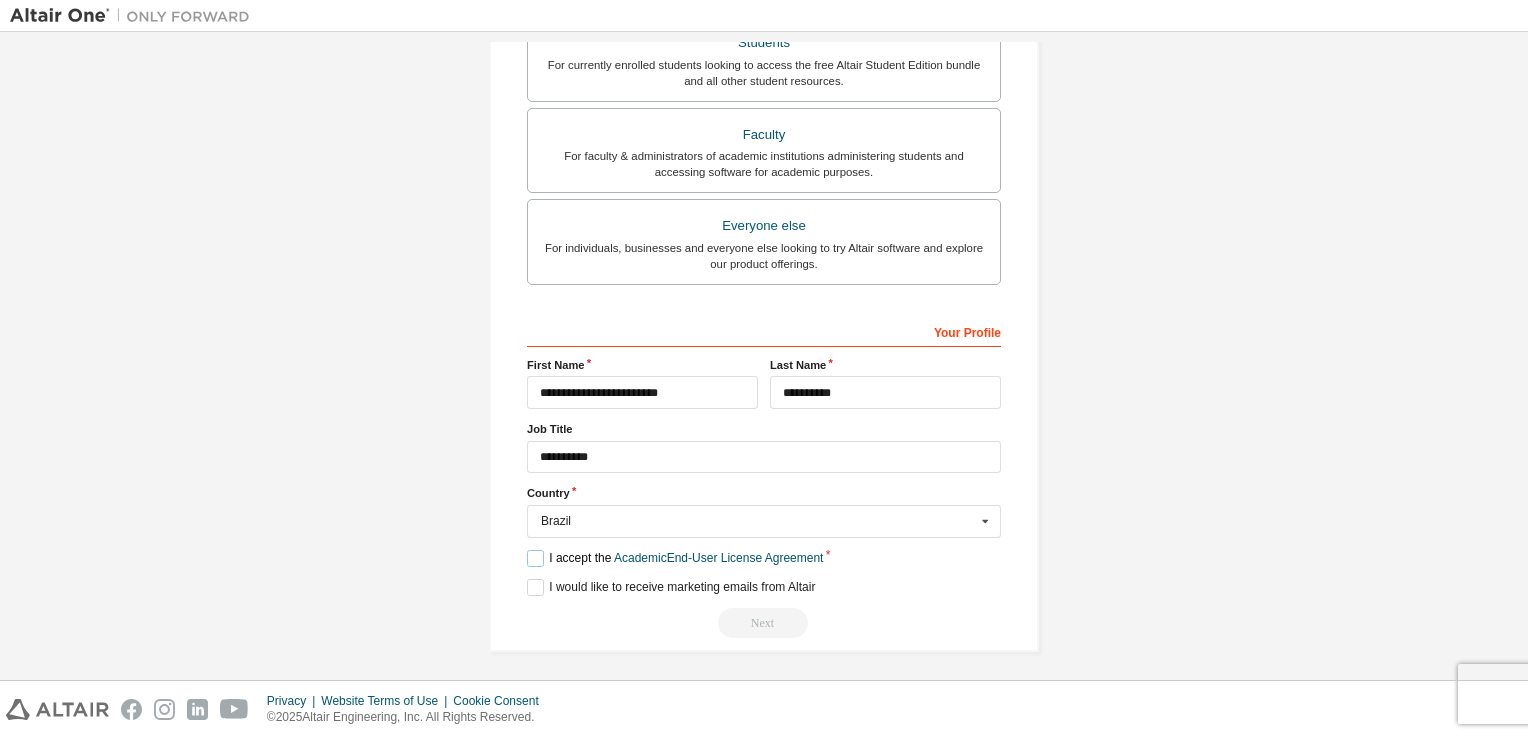 click on "I accept the   Academic   End-User License Agreement" at bounding box center [675, 558] 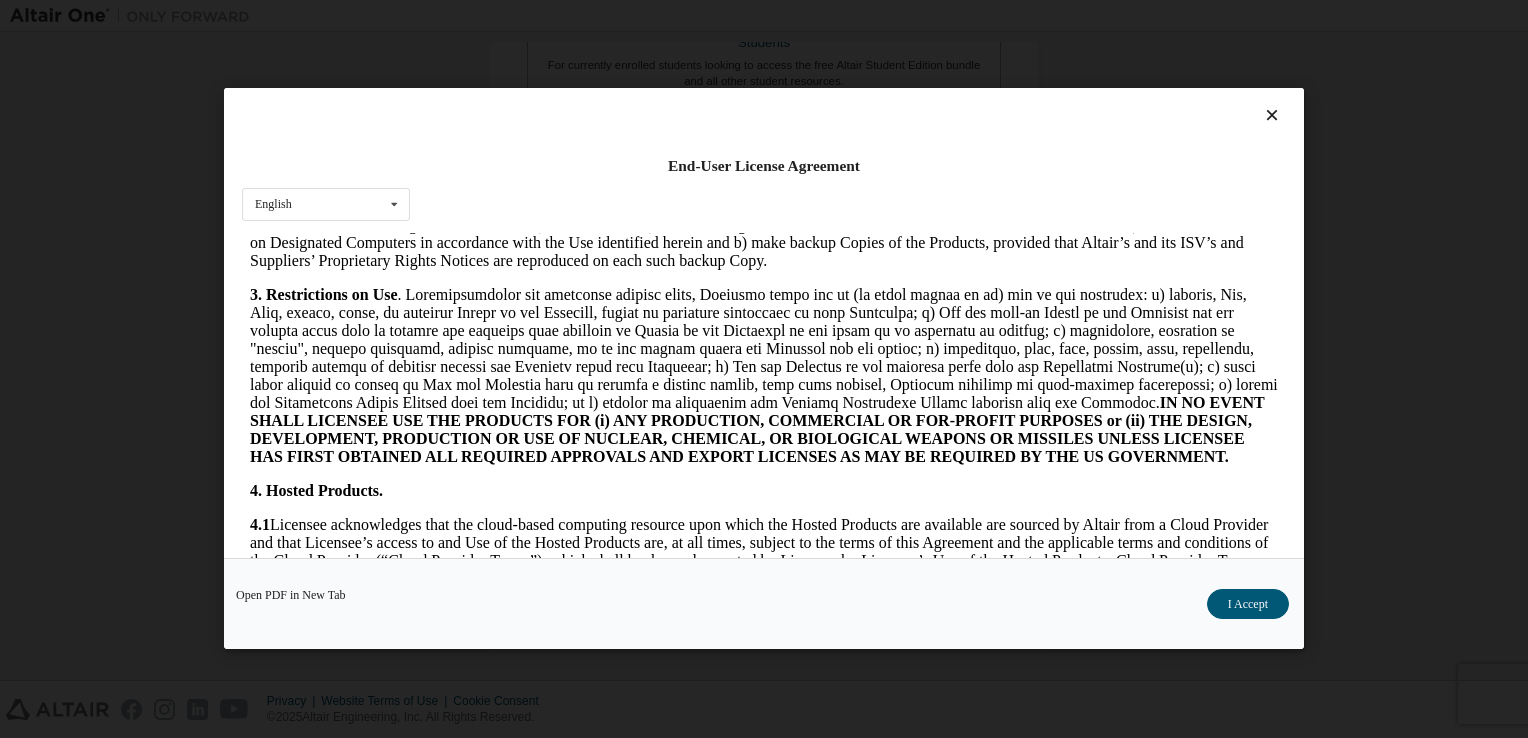 scroll, scrollTop: 1500, scrollLeft: 0, axis: vertical 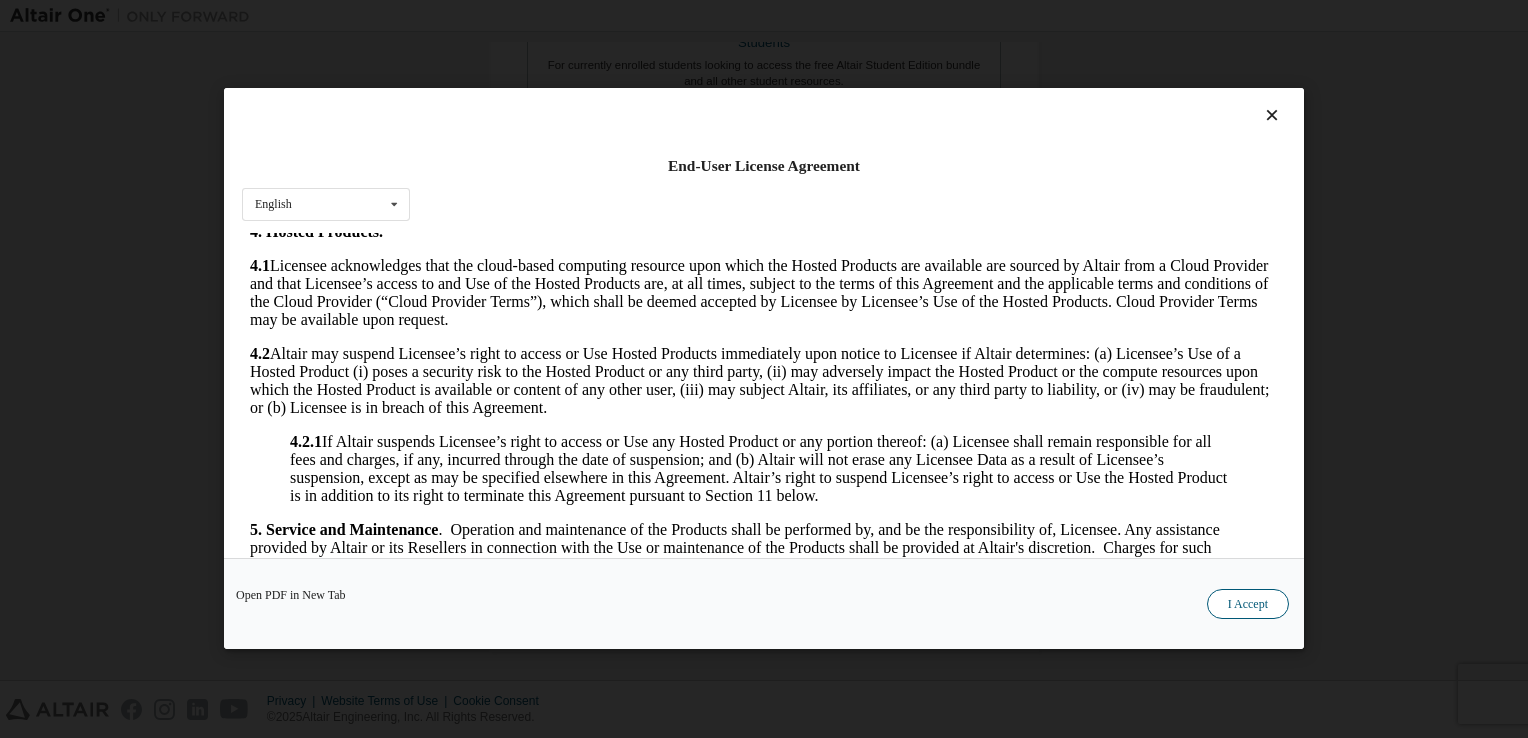 click on "I Accept" at bounding box center (1248, 605) 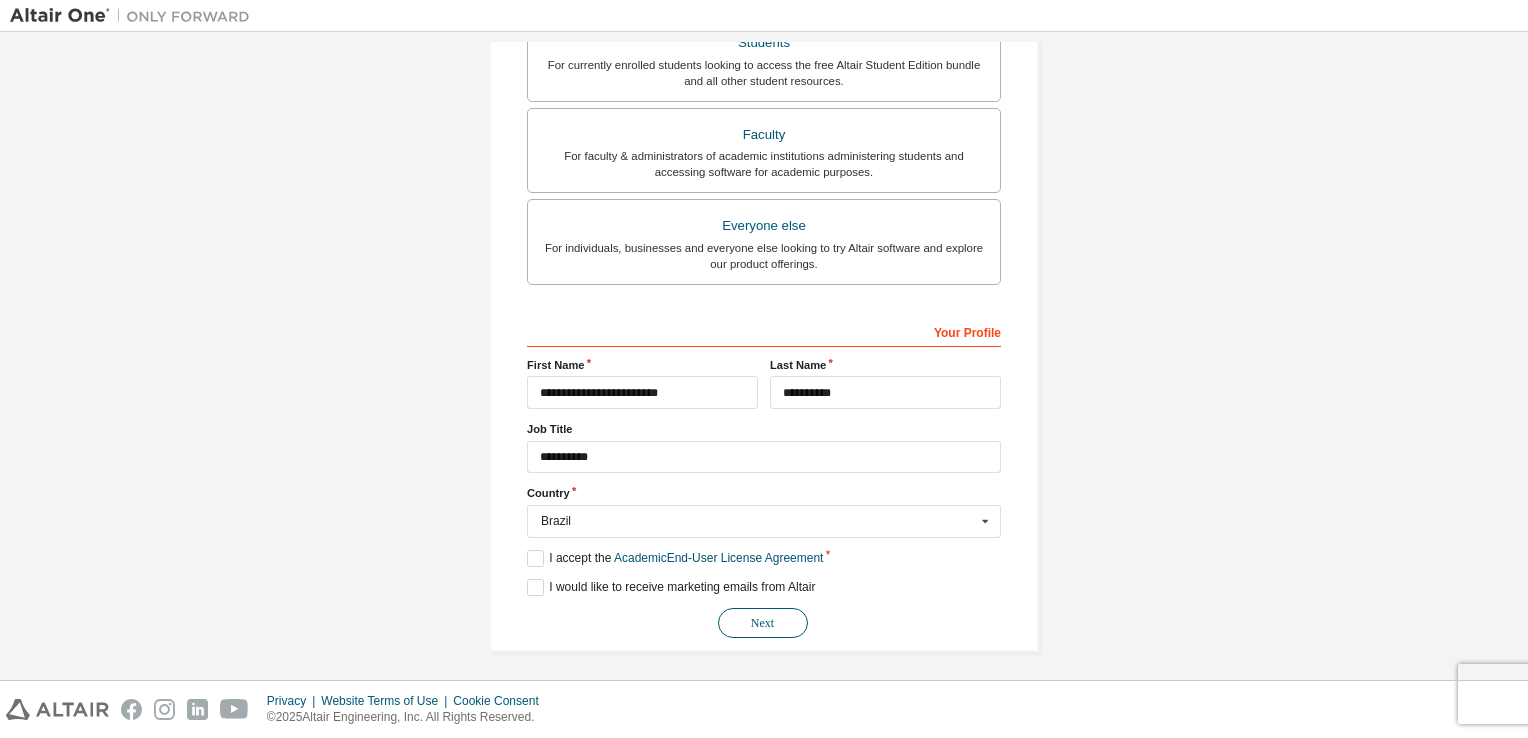 click on "Next" at bounding box center (763, 623) 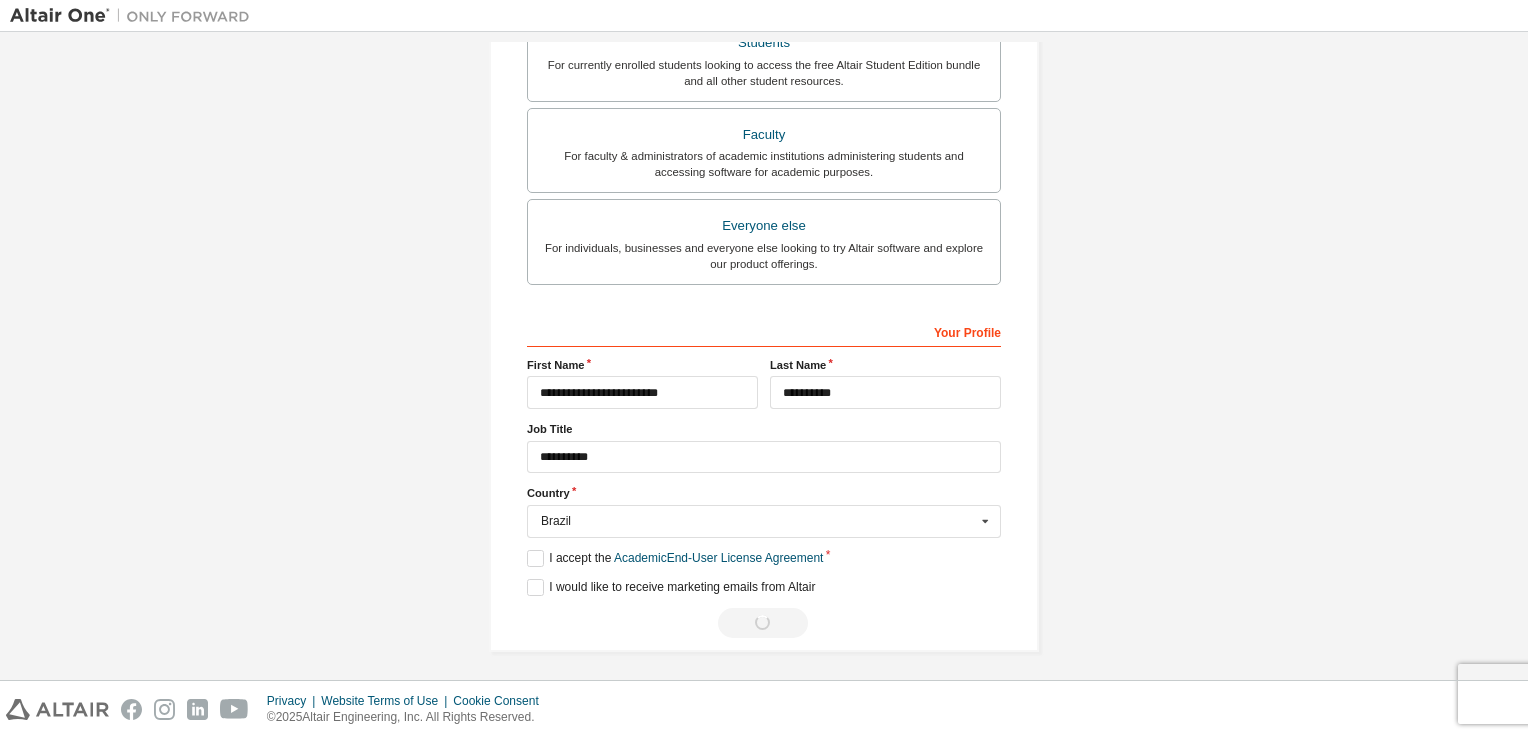 scroll, scrollTop: 0, scrollLeft: 0, axis: both 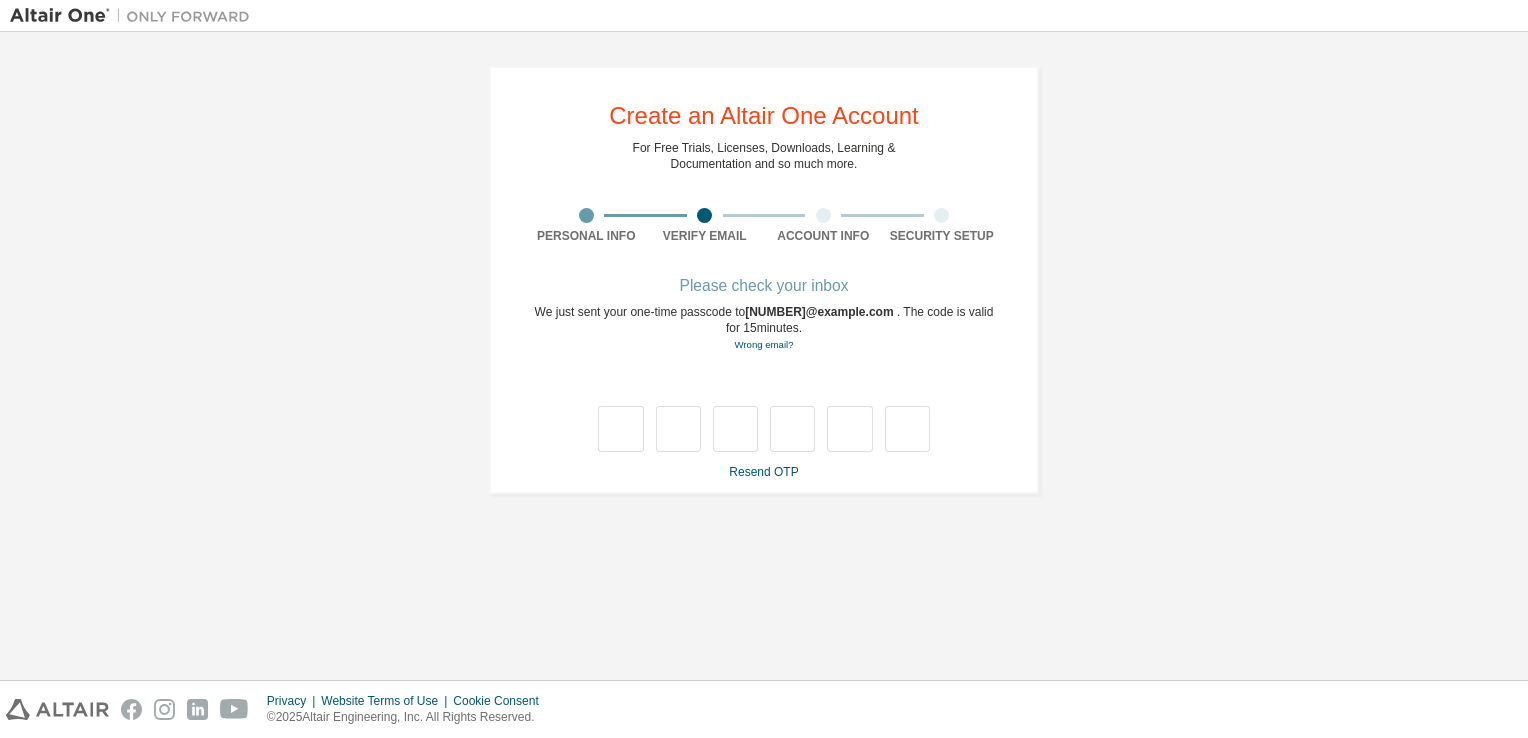 click on "[NUMBER]@example.com" at bounding box center [821, 312] 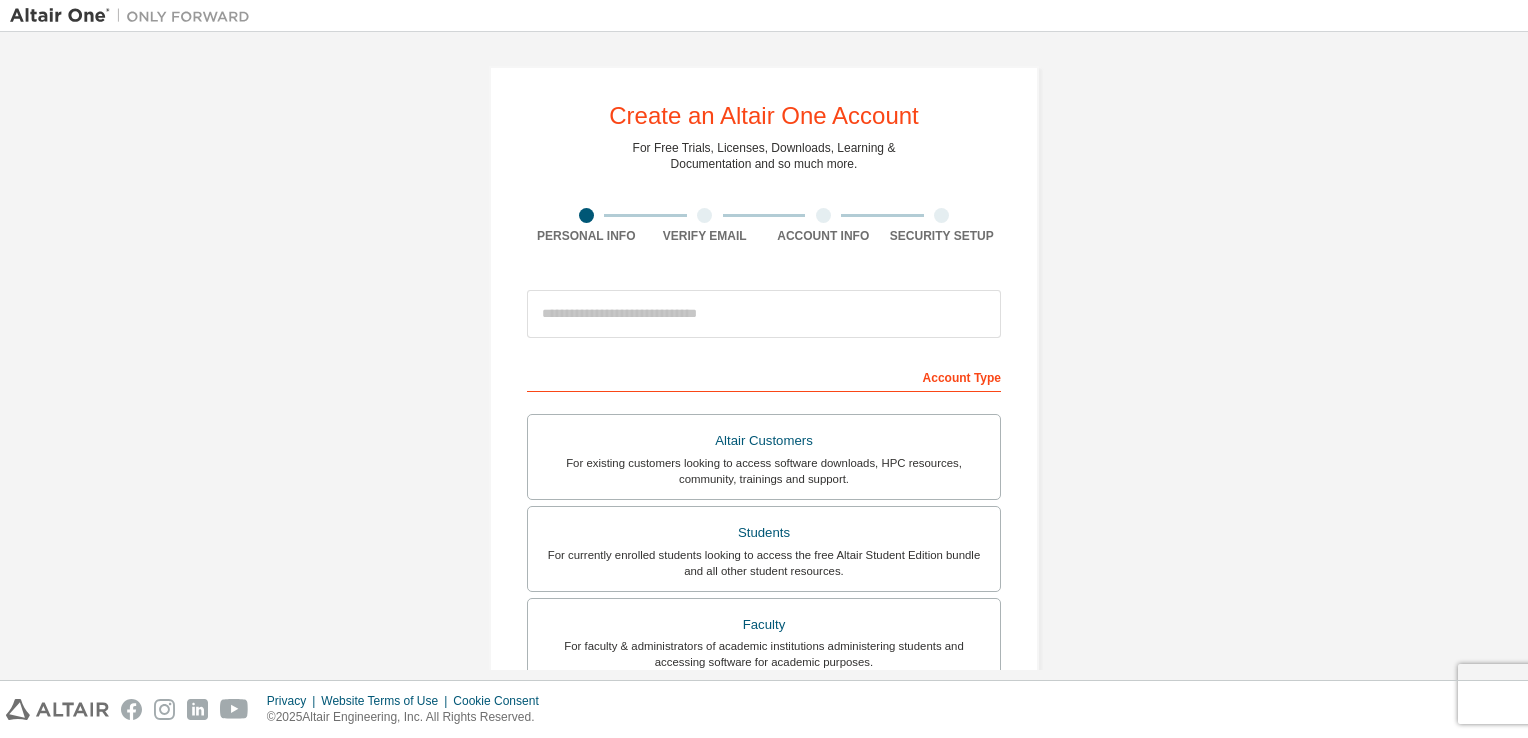 scroll, scrollTop: 0, scrollLeft: 0, axis: both 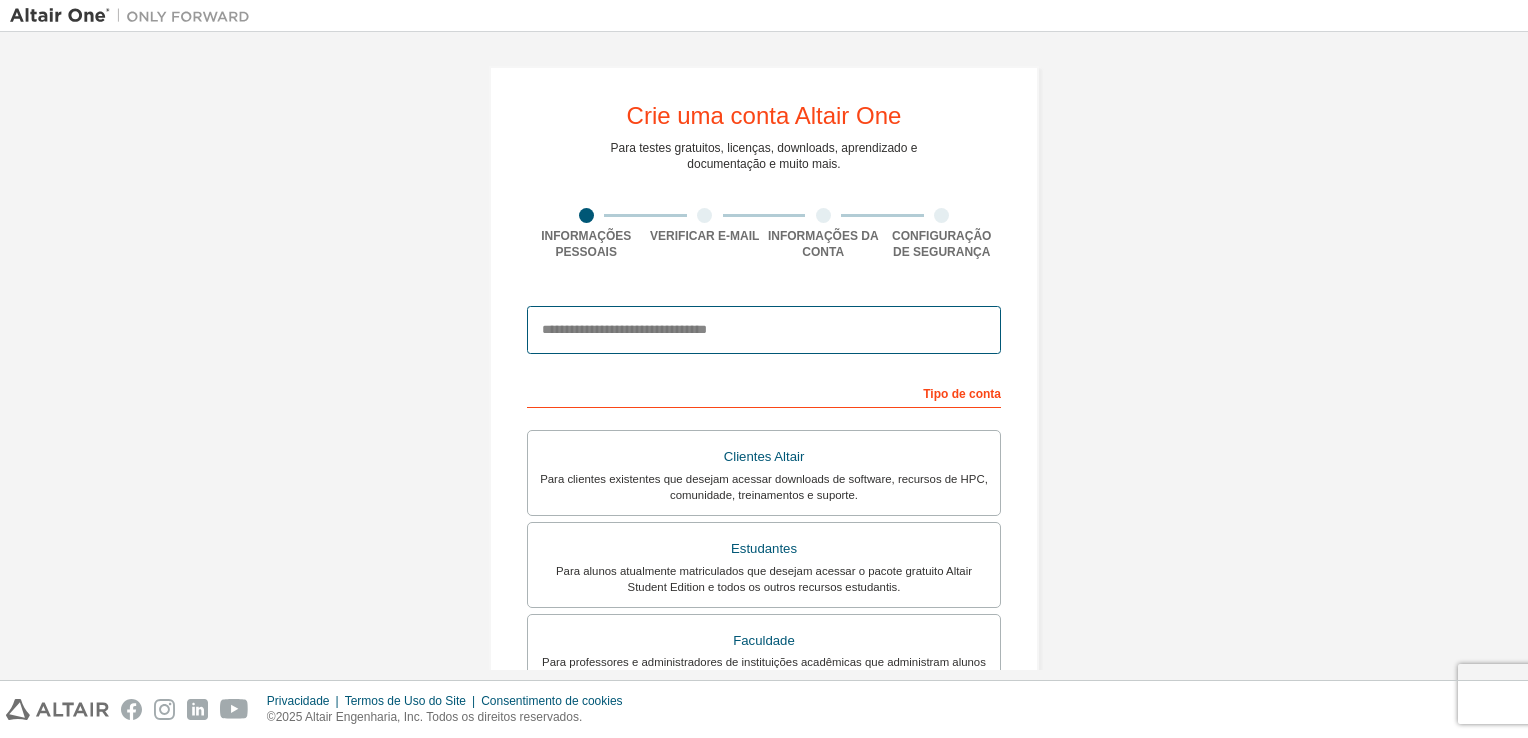 click at bounding box center (764, 330) 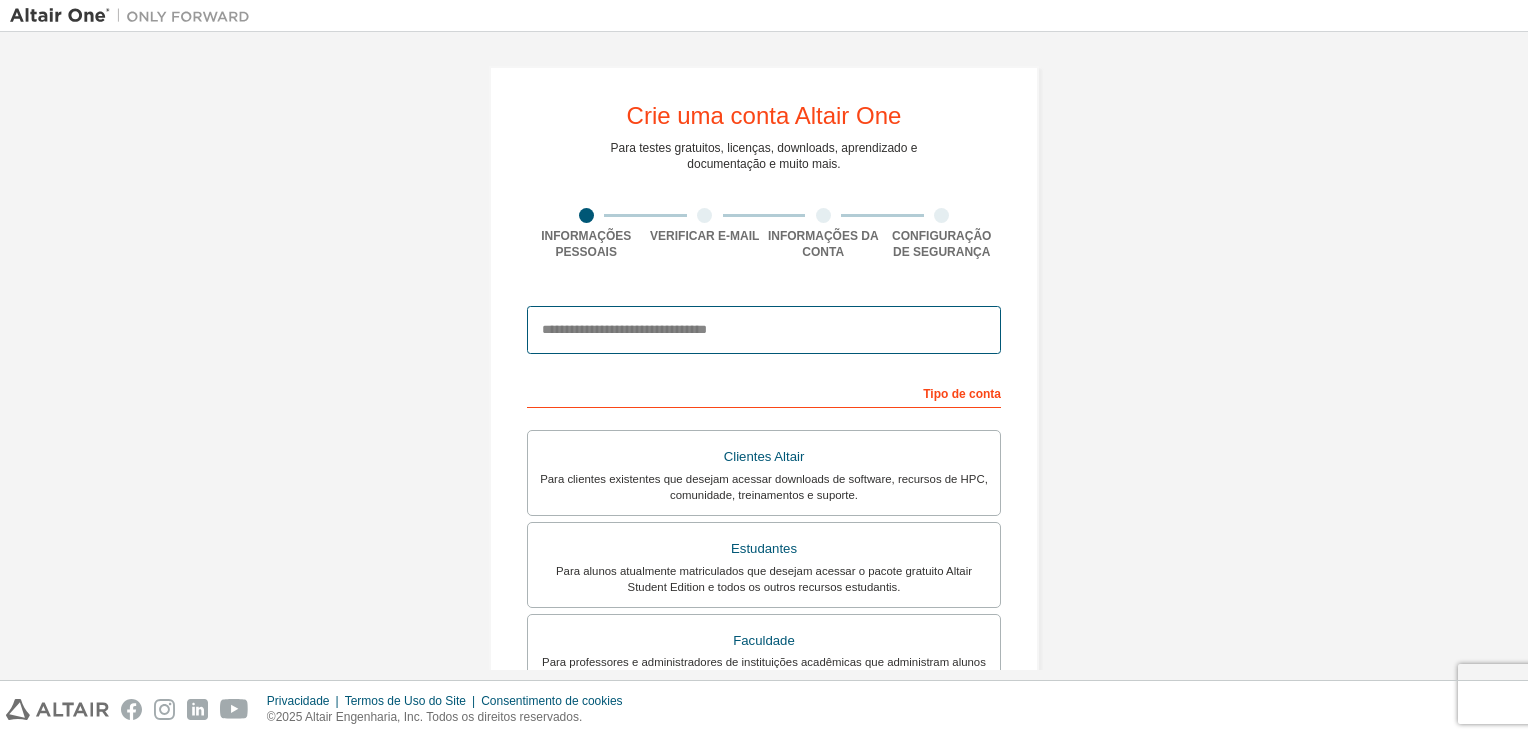 type on "**********" 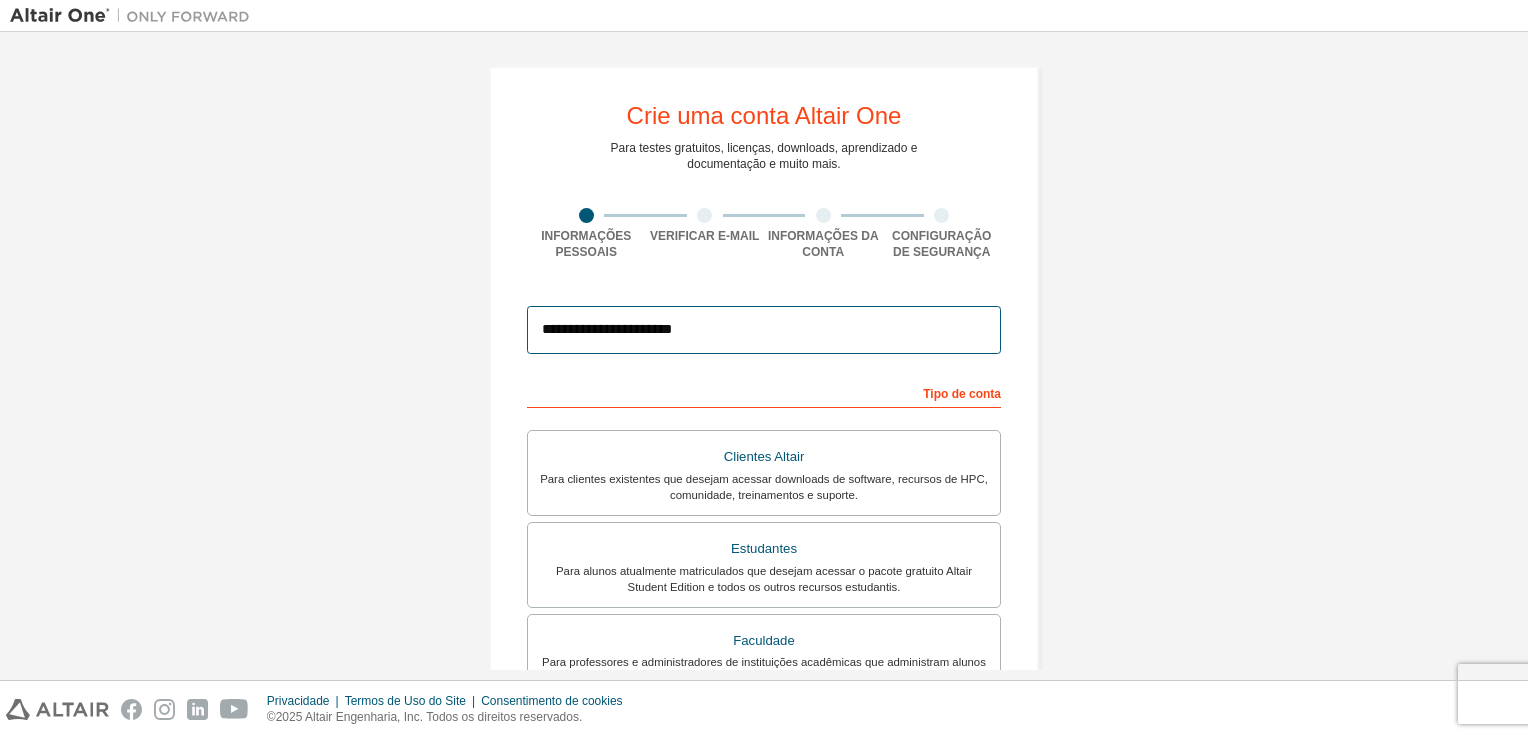 type on "**********" 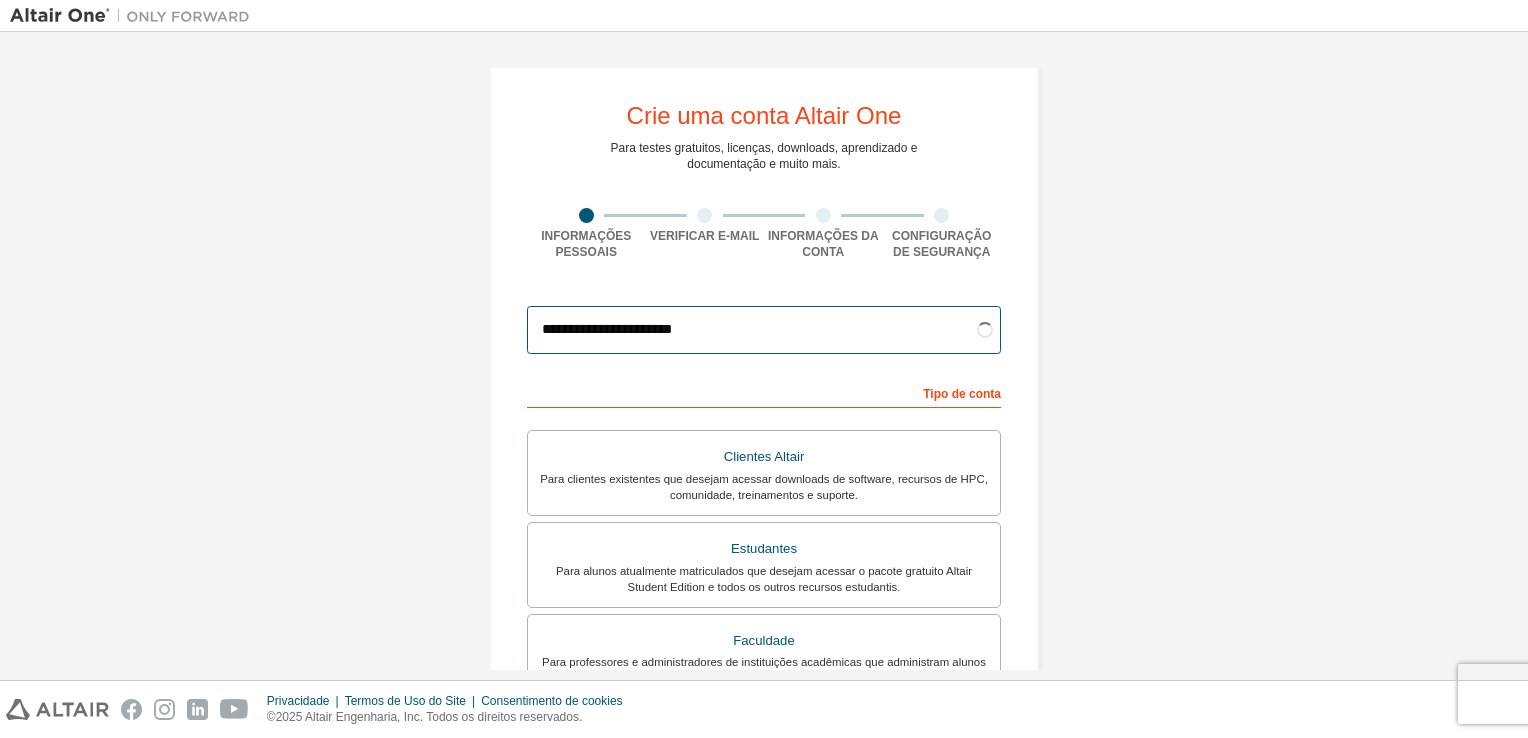 click on "**********" at bounding box center [764, 330] 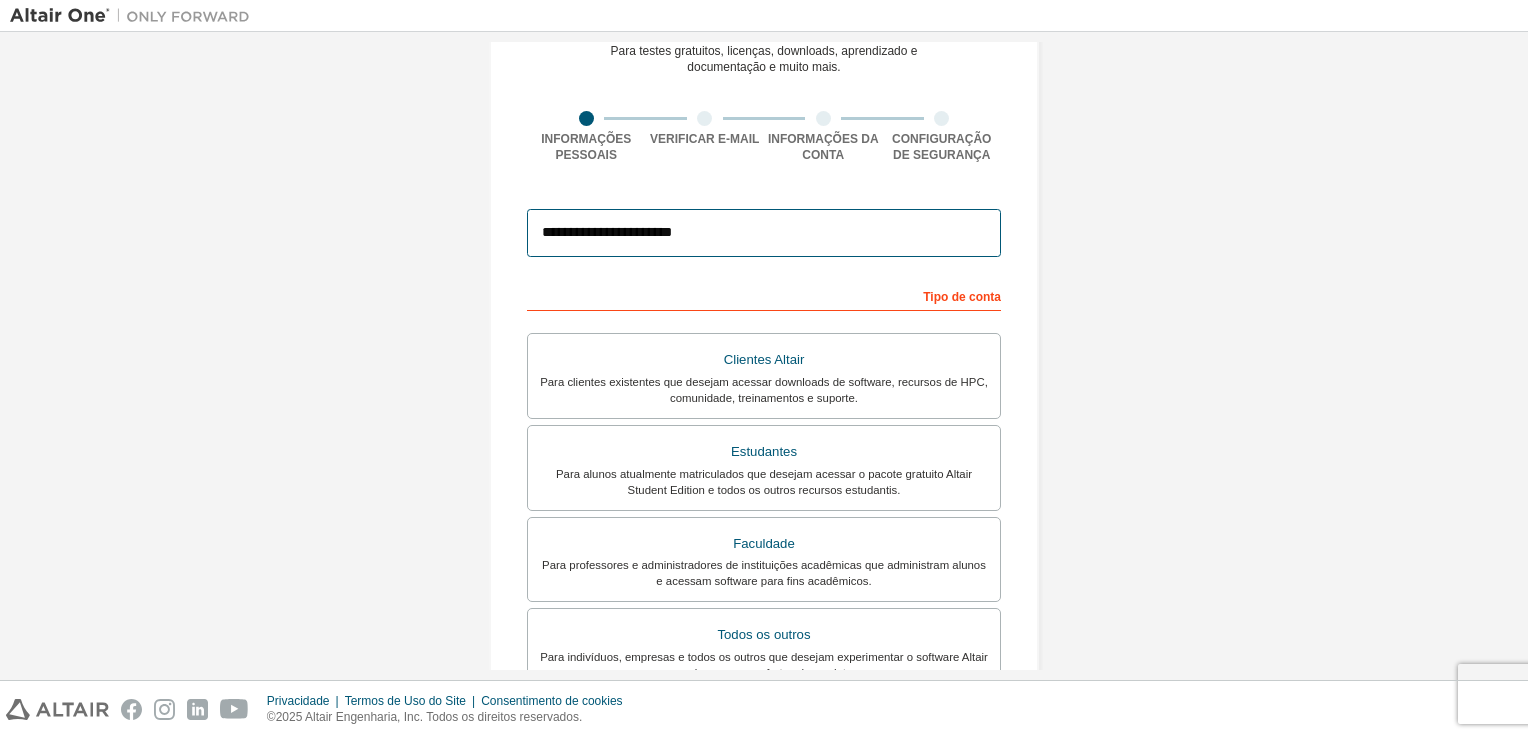scroll, scrollTop: 100, scrollLeft: 0, axis: vertical 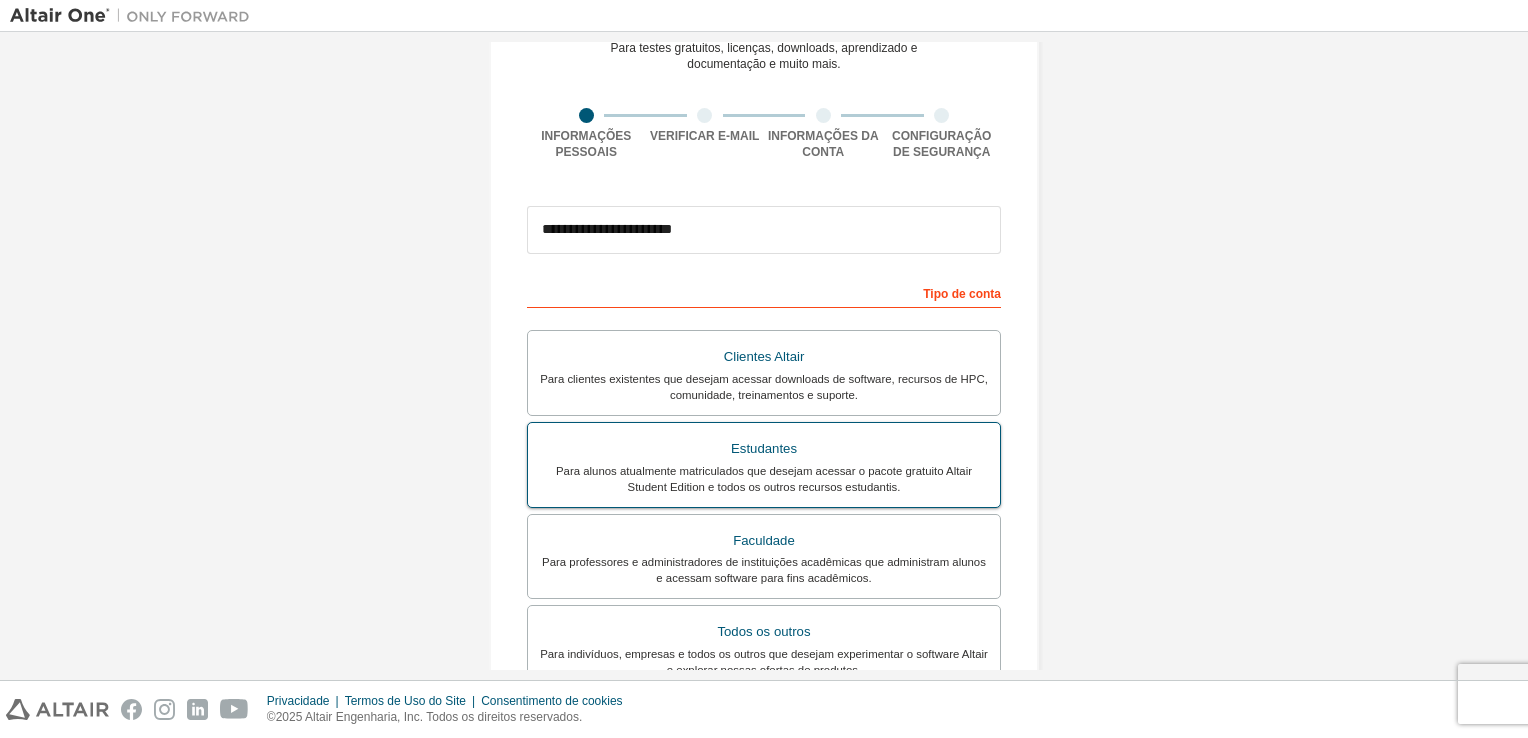 click on "Para alunos atualmente matriculados que desejam acessar o pacote gratuito Altair Student Edition e todos os outros recursos estudantis." at bounding box center [764, 479] 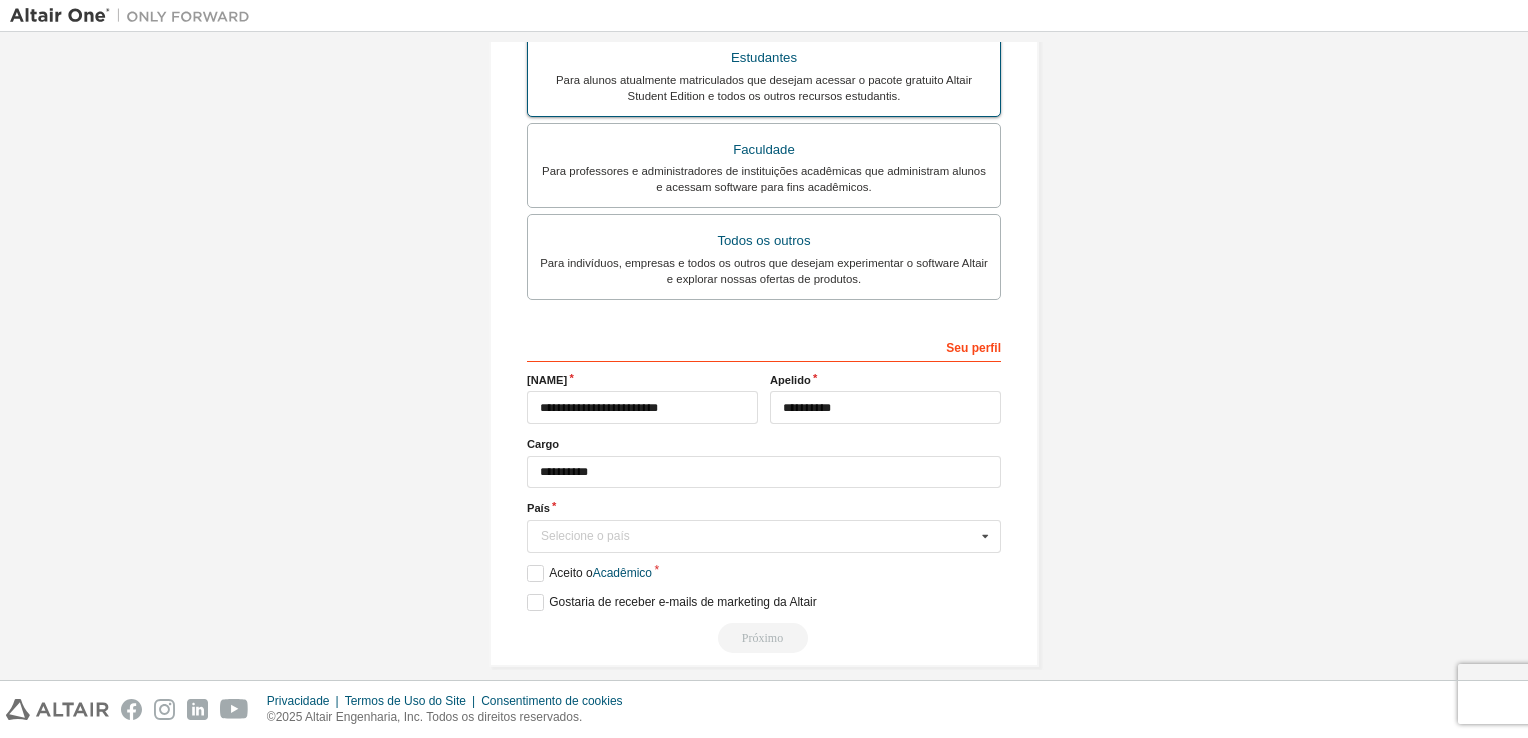 scroll, scrollTop: 506, scrollLeft: 0, axis: vertical 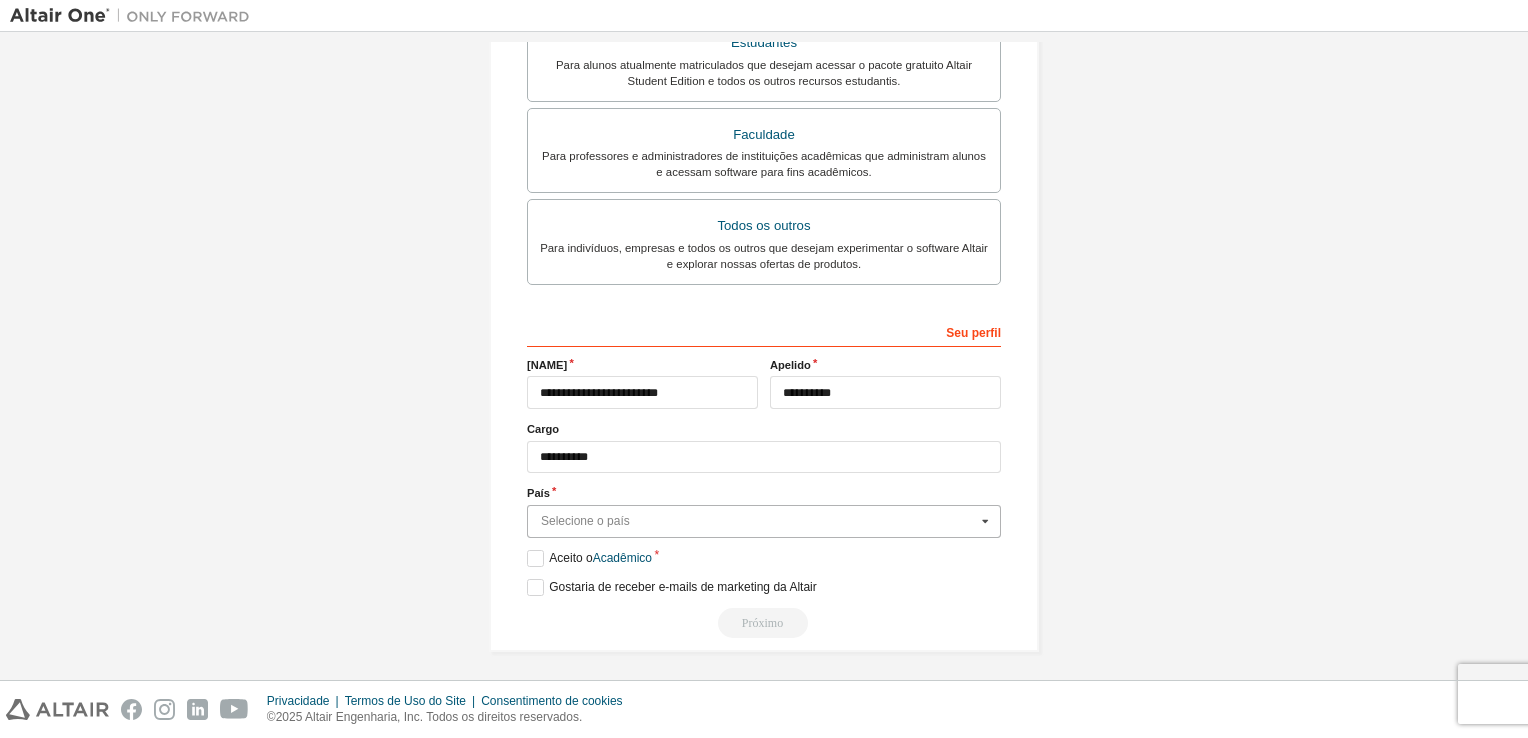 click at bounding box center (765, 521) 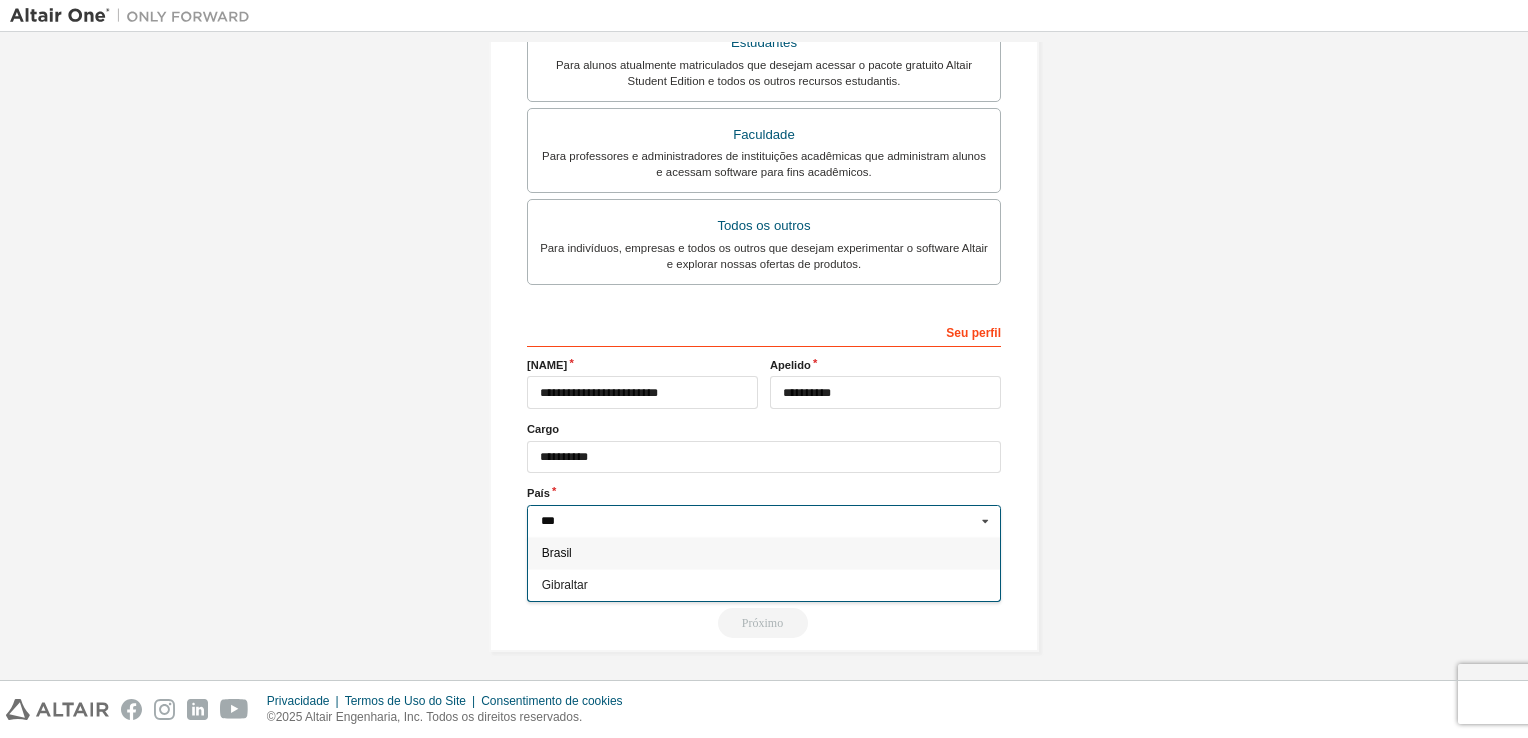 type on "***" 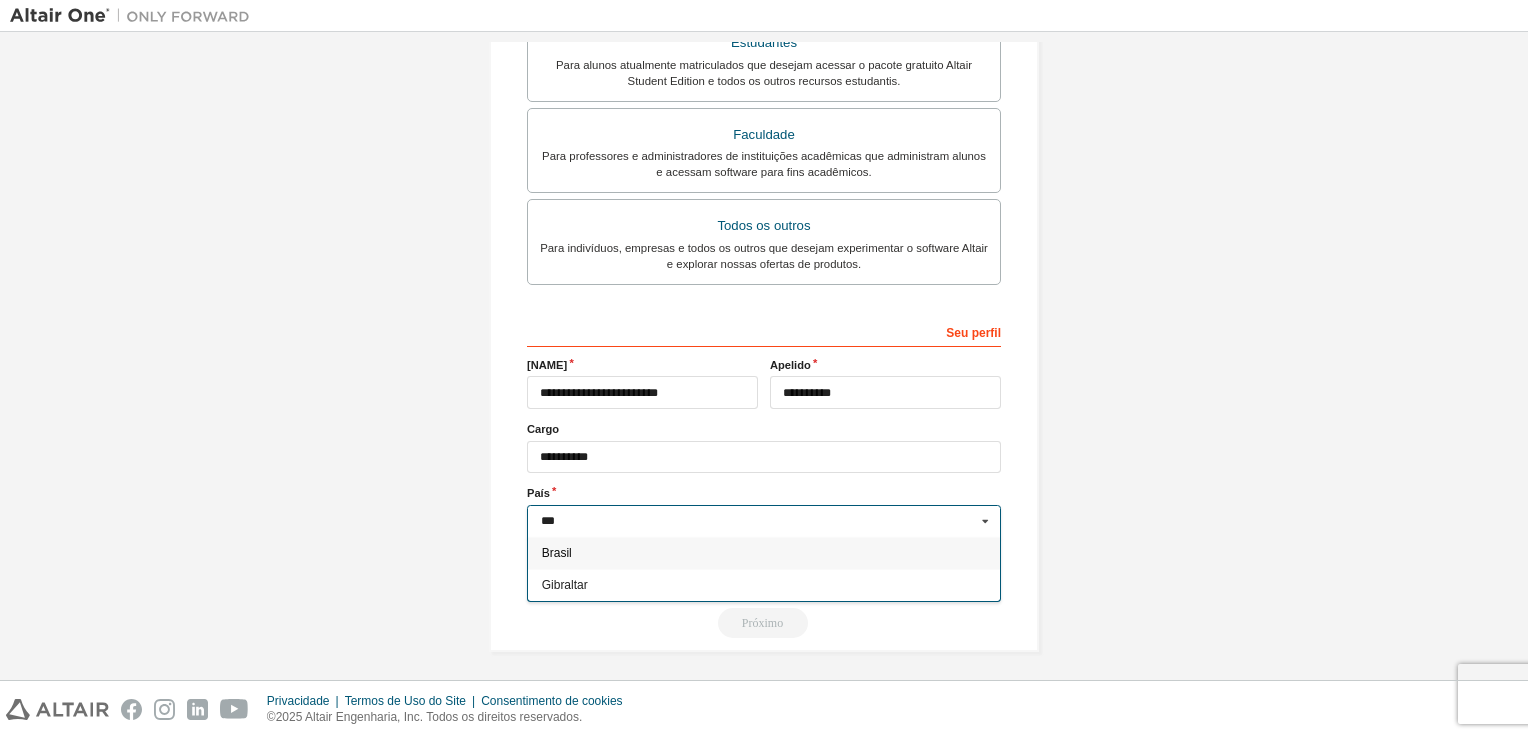 click on "Brasil" at bounding box center [764, 553] 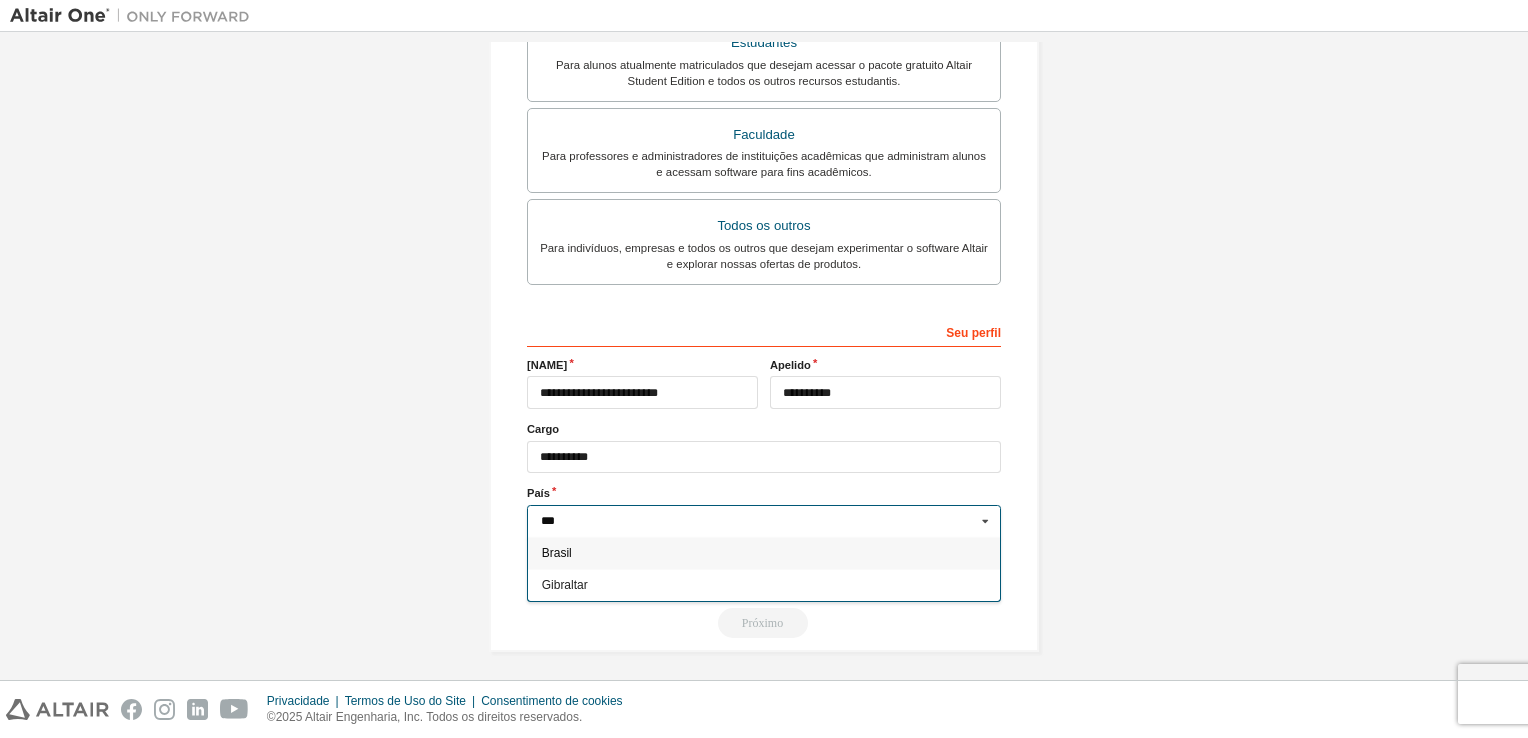 type on "***" 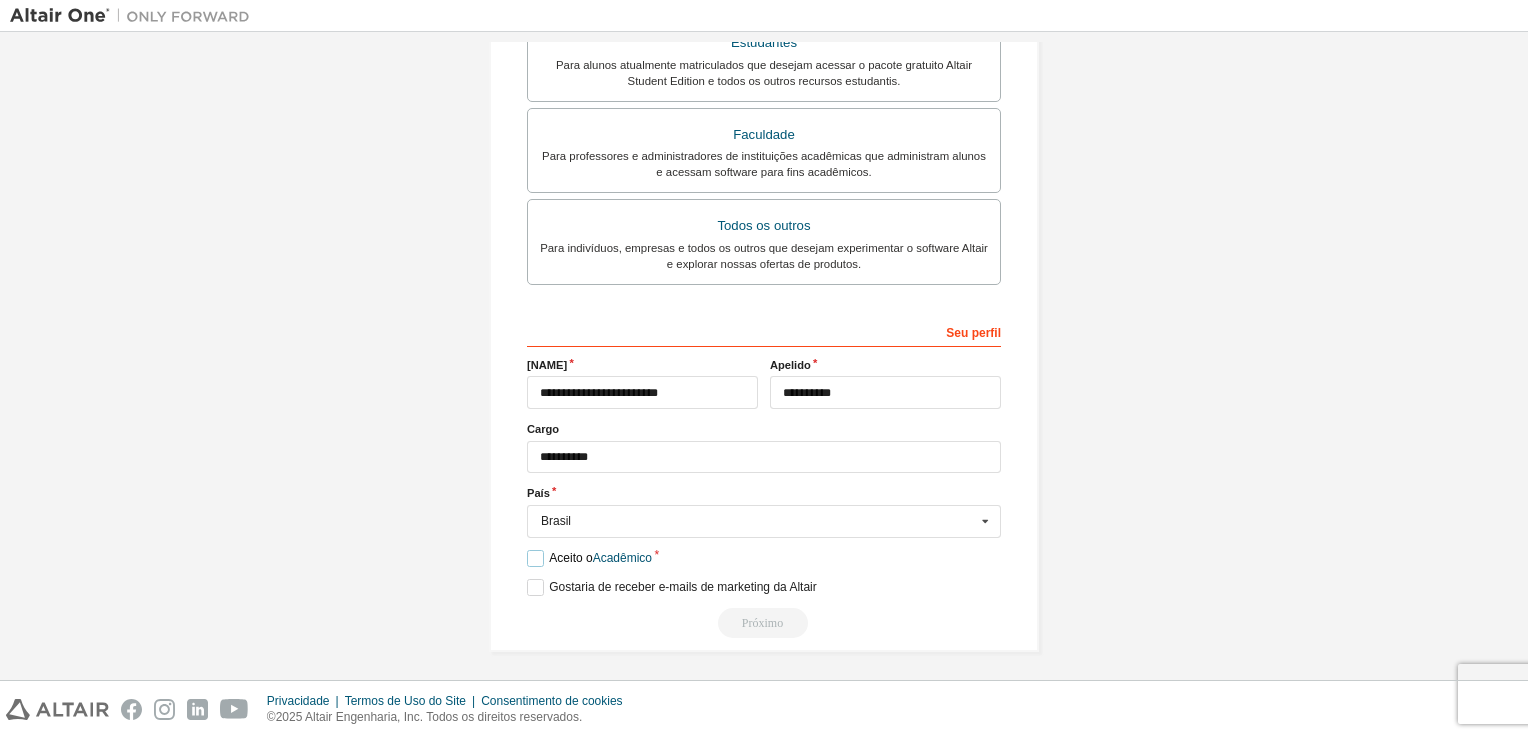 click on "Aceito o  Acadêmico" at bounding box center (589, 558) 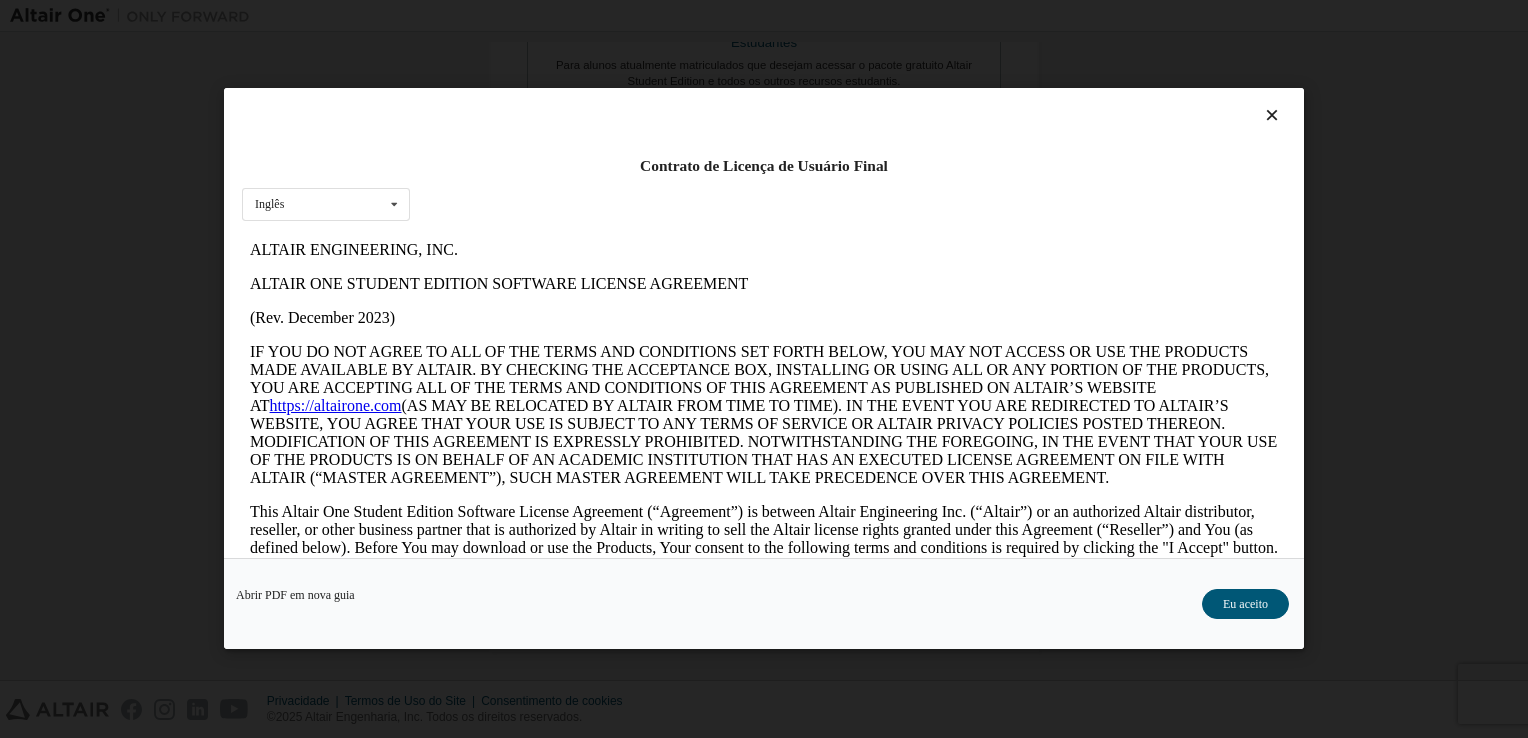 scroll, scrollTop: 0, scrollLeft: 0, axis: both 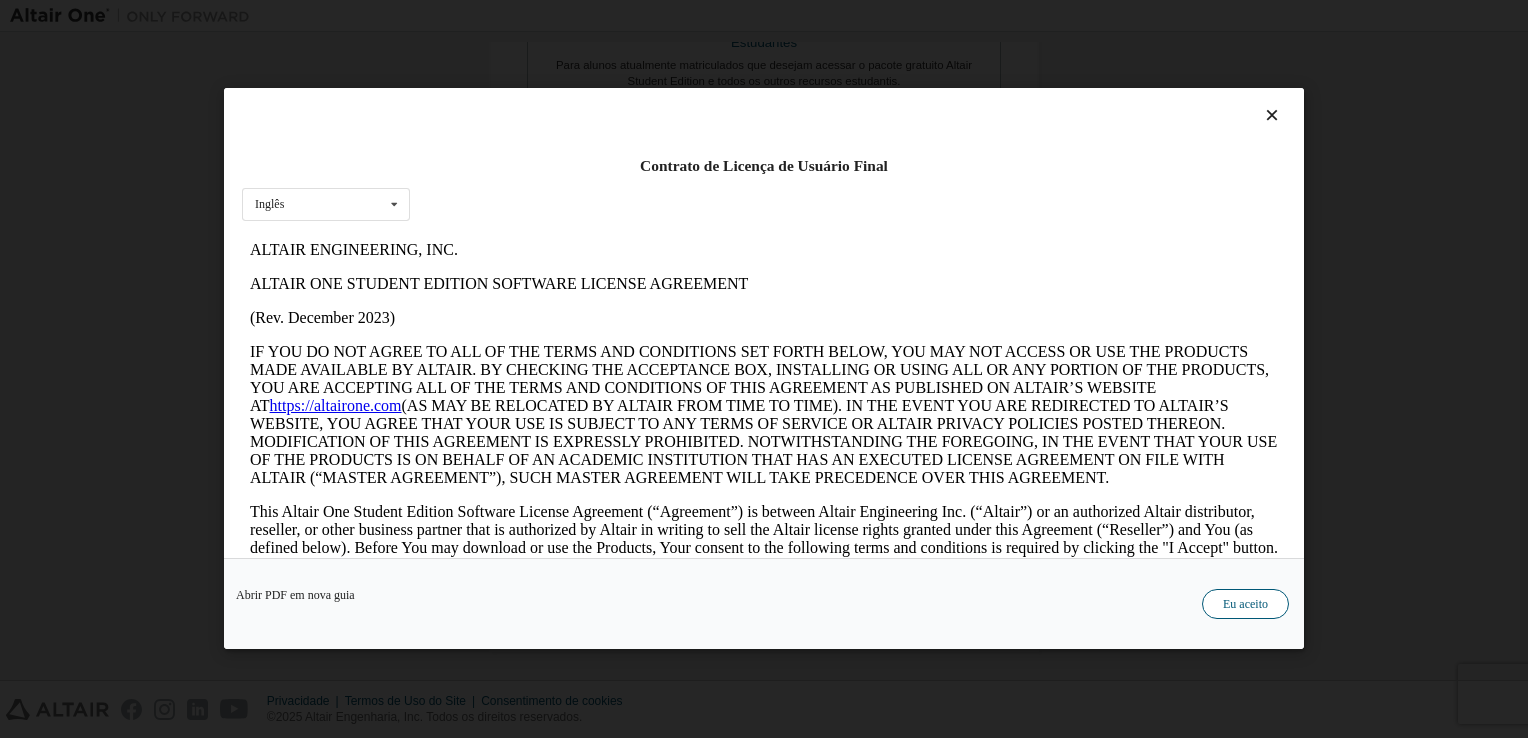 click on "Eu aceito" at bounding box center [1245, 605] 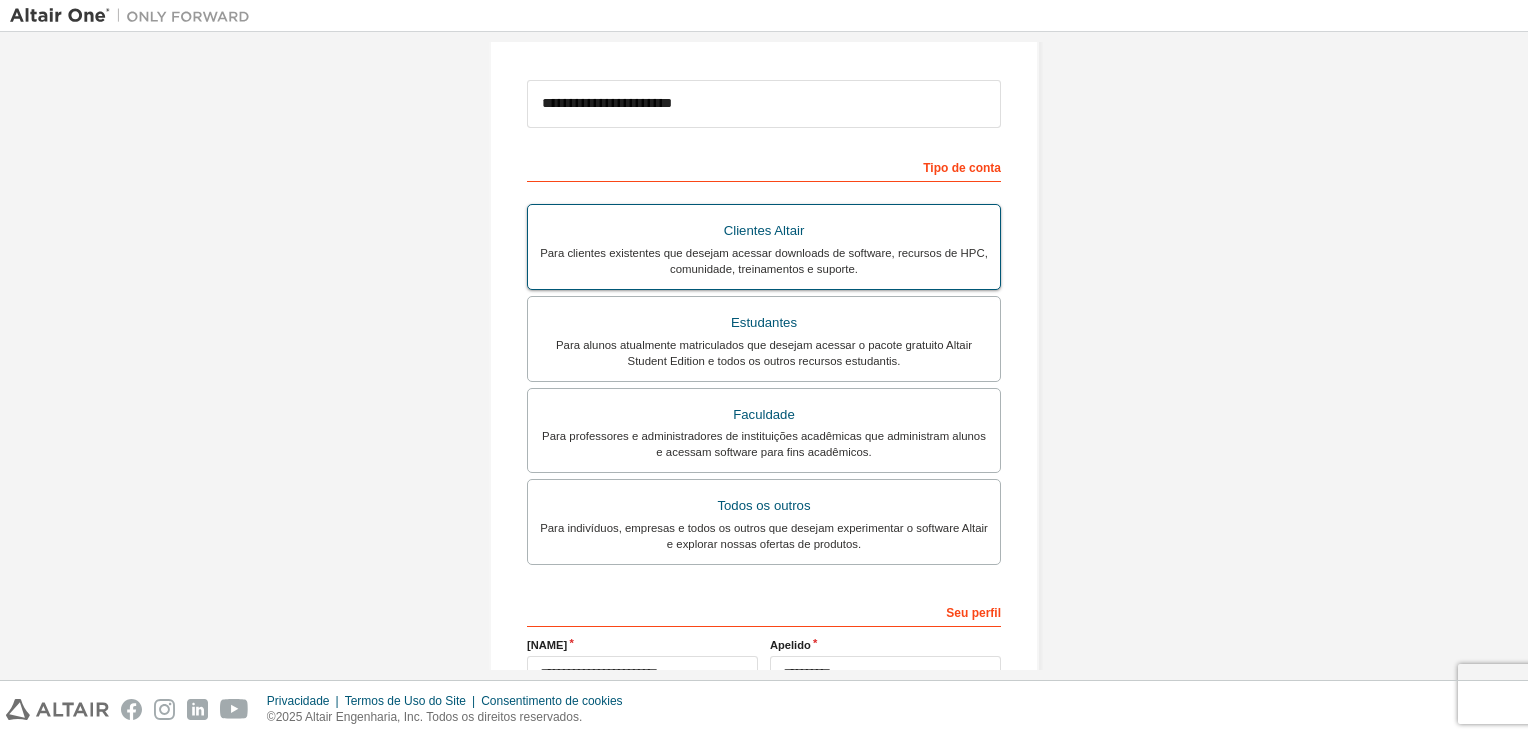 scroll, scrollTop: 506, scrollLeft: 0, axis: vertical 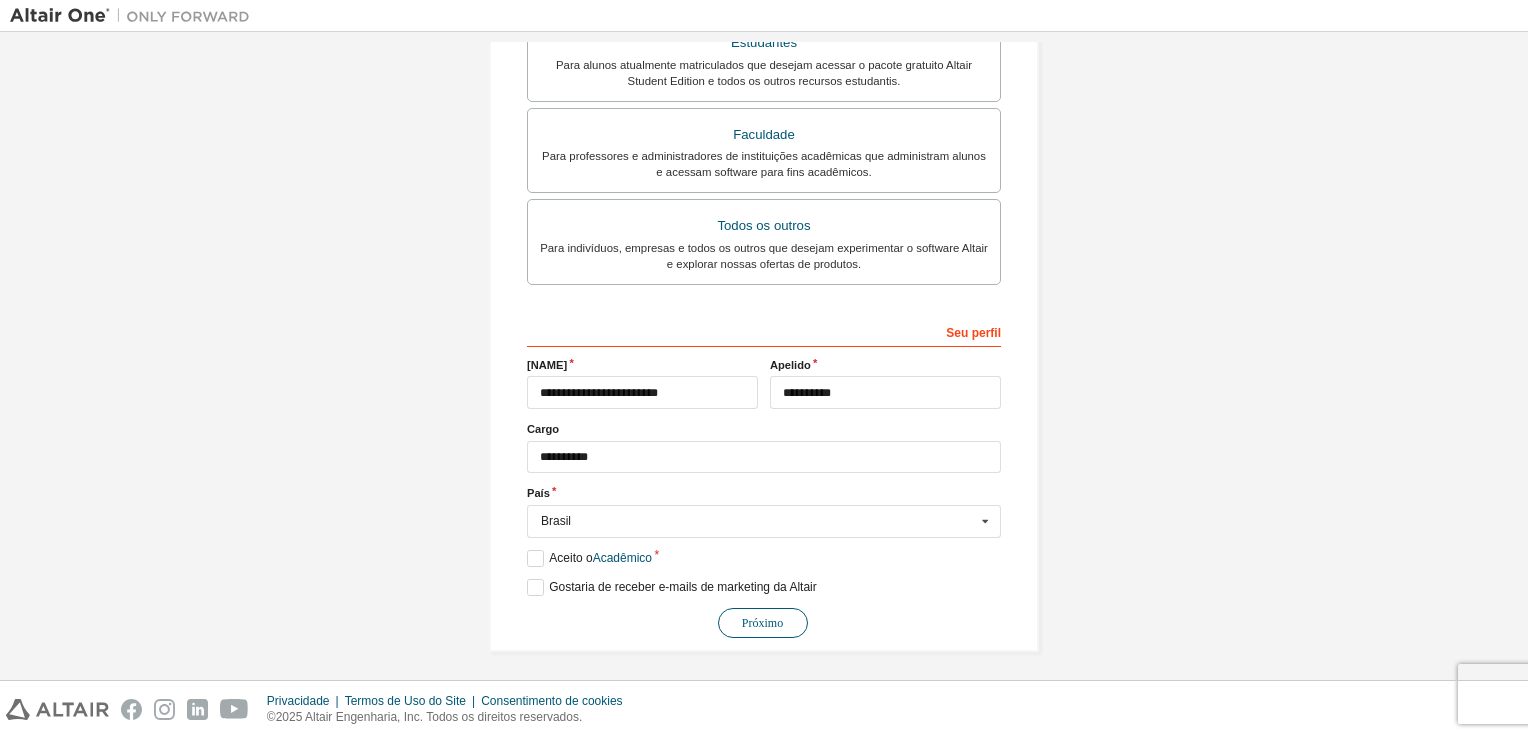 click on "Próximo" at bounding box center (763, 623) 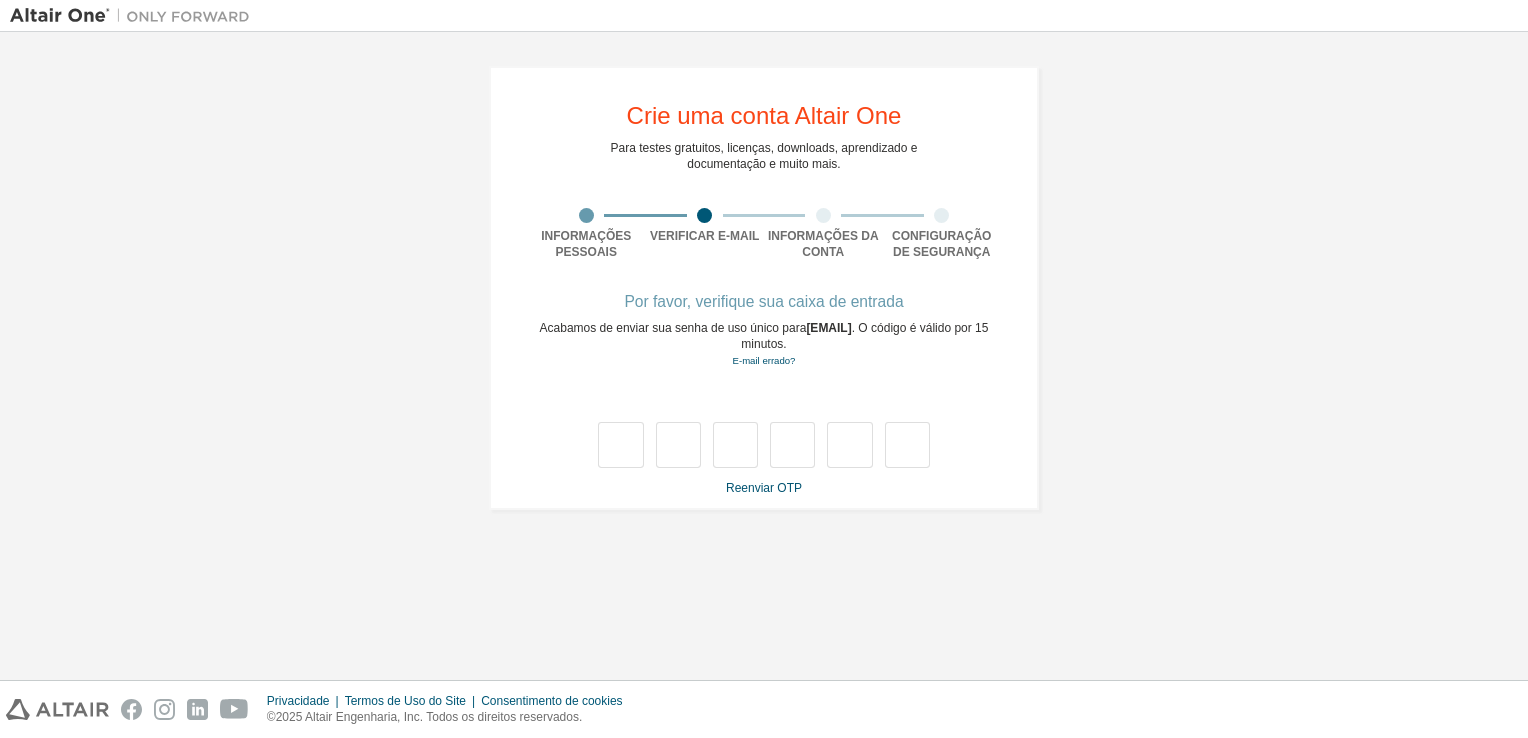 scroll, scrollTop: 0, scrollLeft: 0, axis: both 